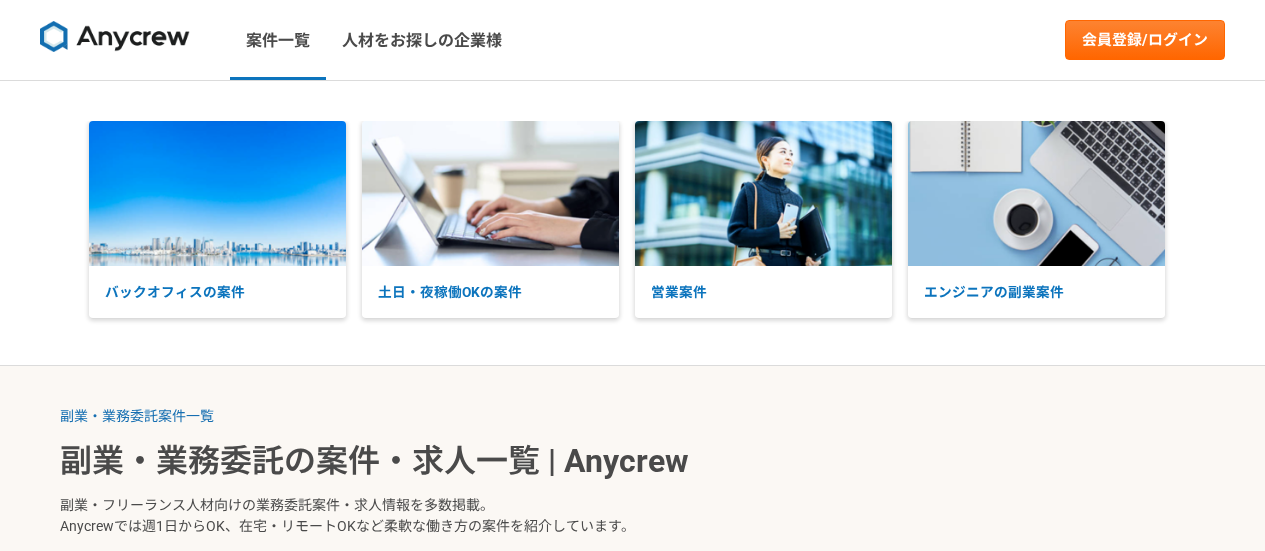 scroll, scrollTop: 0, scrollLeft: 0, axis: both 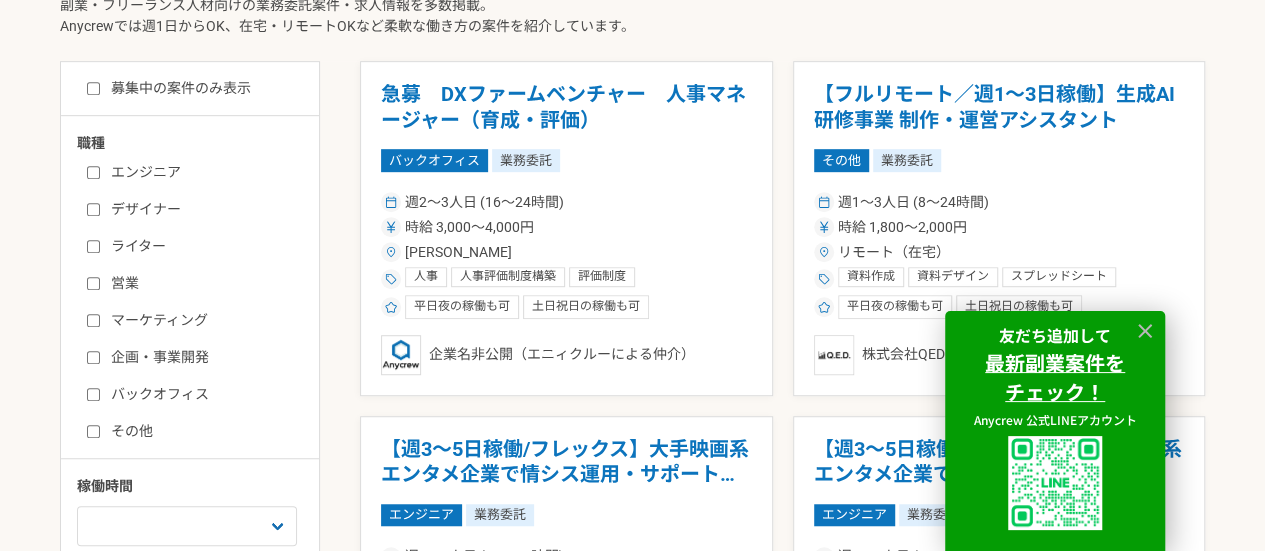 click on "マーケティング" at bounding box center [202, 320] 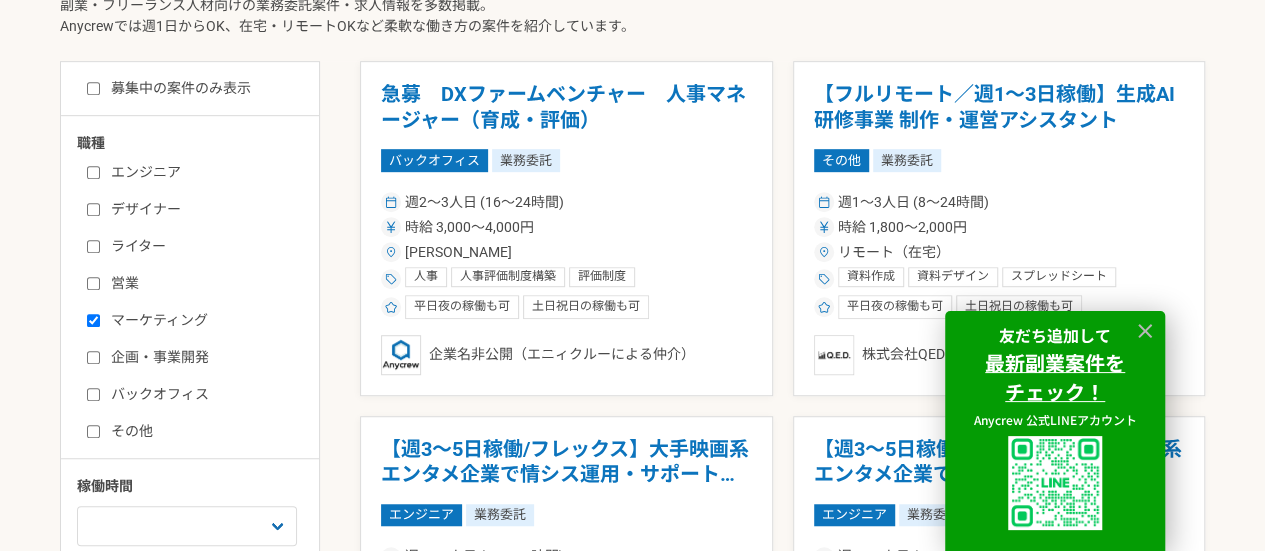 checkbox on "true" 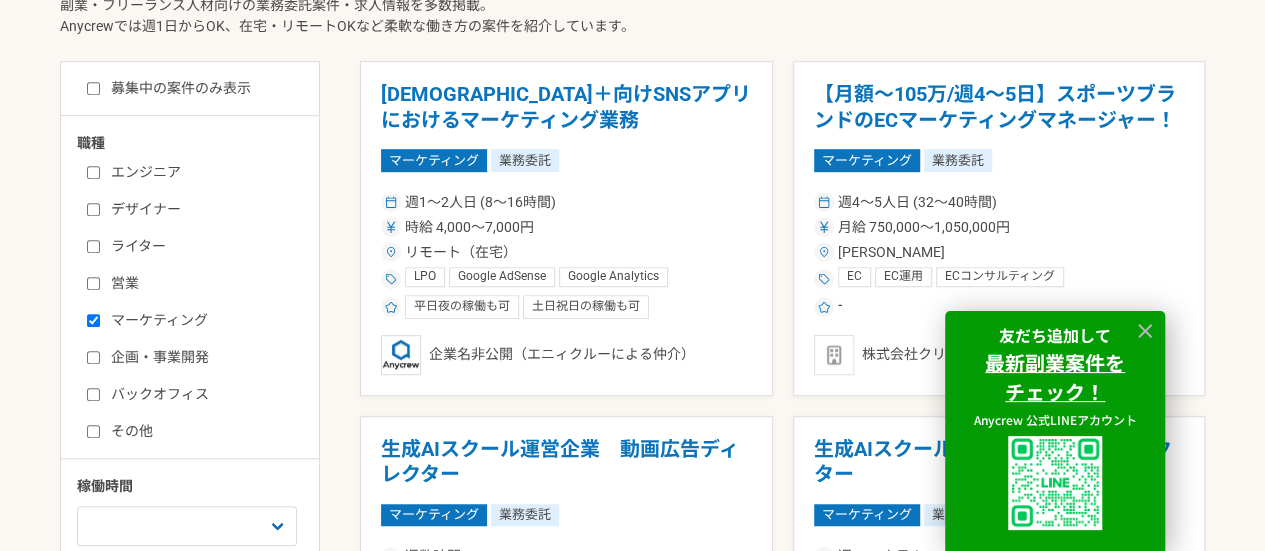 click on "ライター" at bounding box center [202, 246] 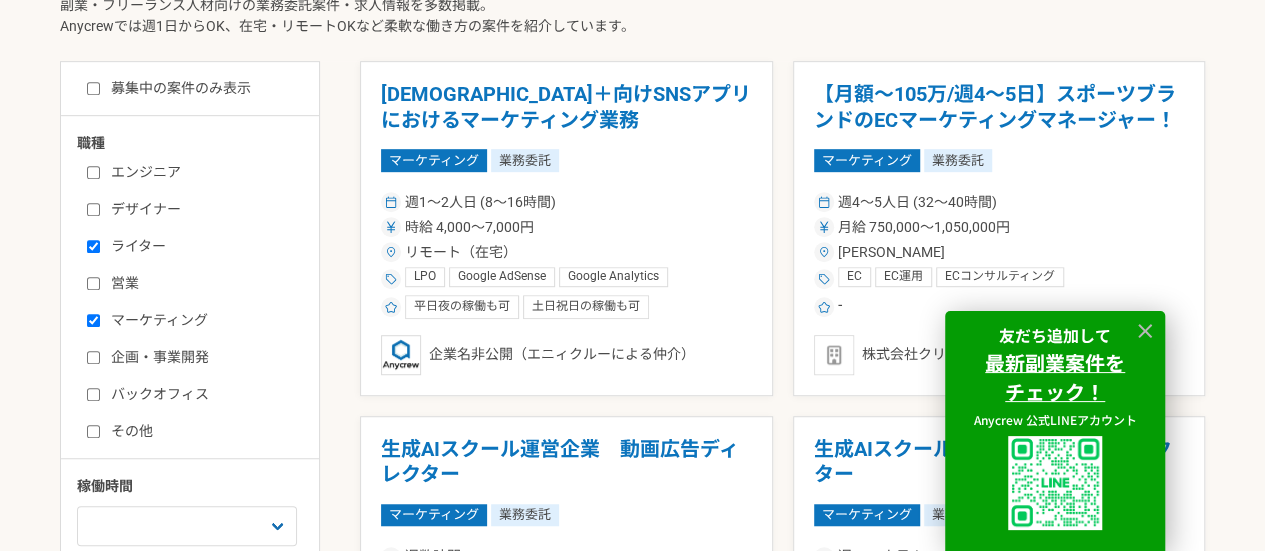 checkbox on "true" 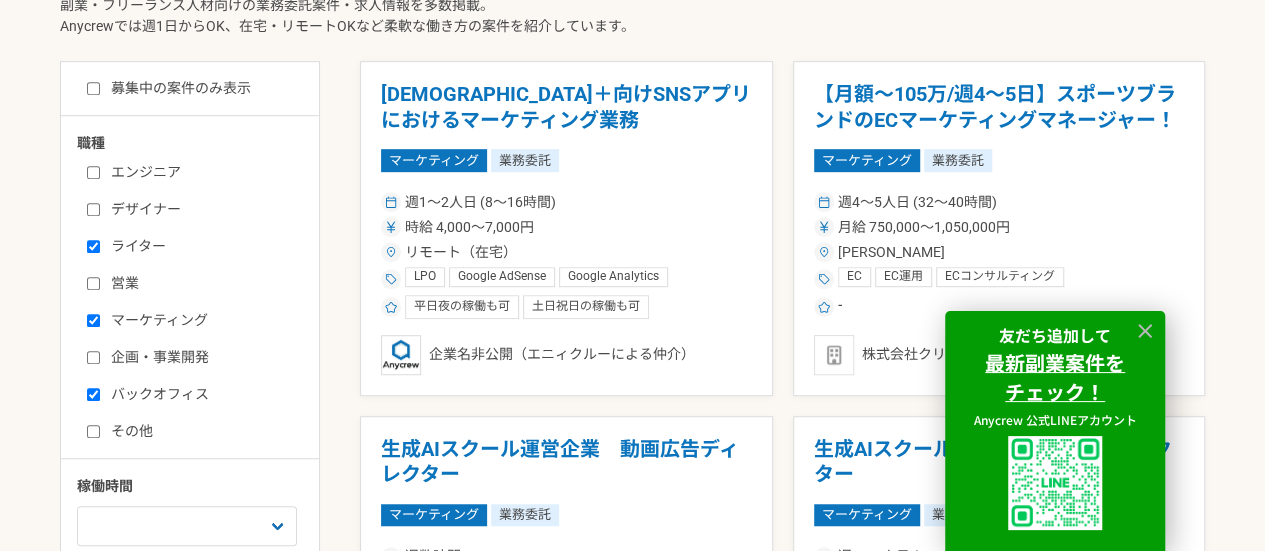 checkbox on "true" 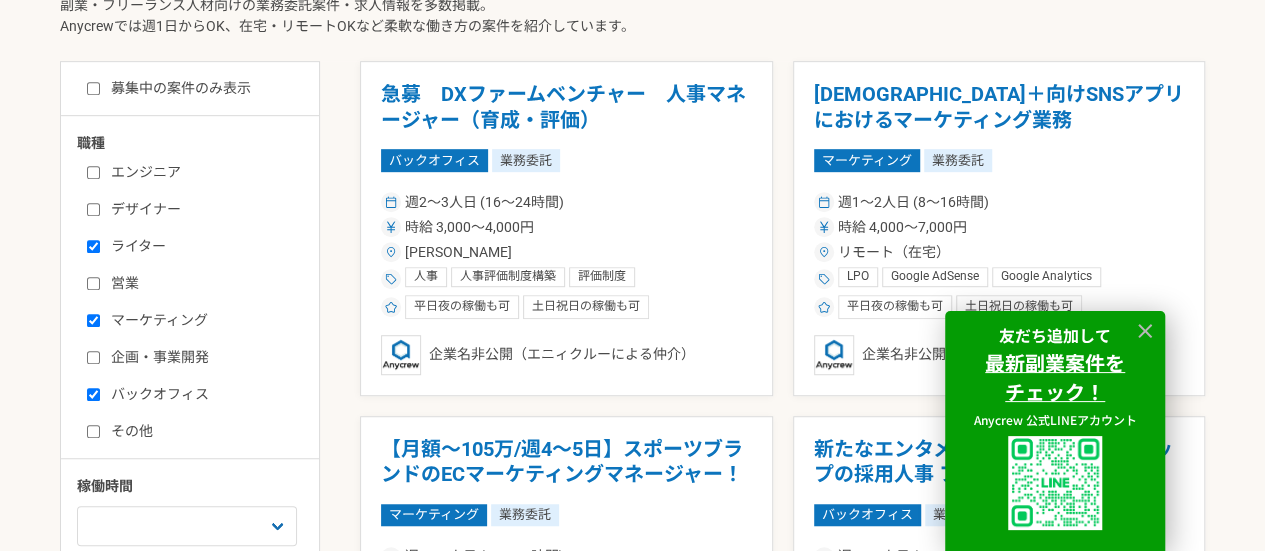 click on "その他" at bounding box center [202, 431] 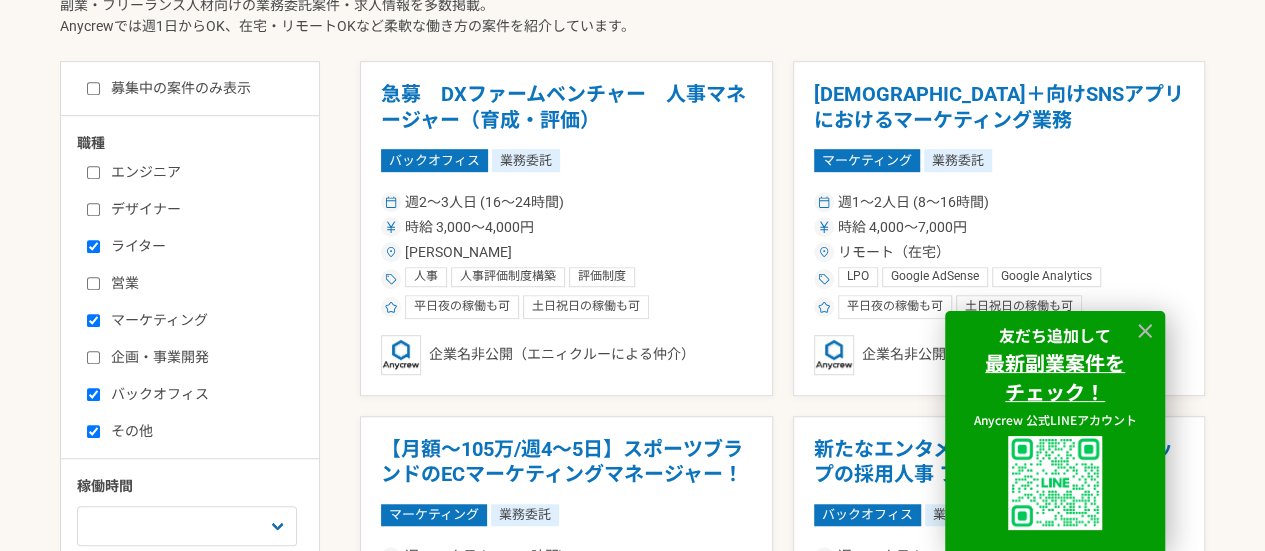 checkbox on "true" 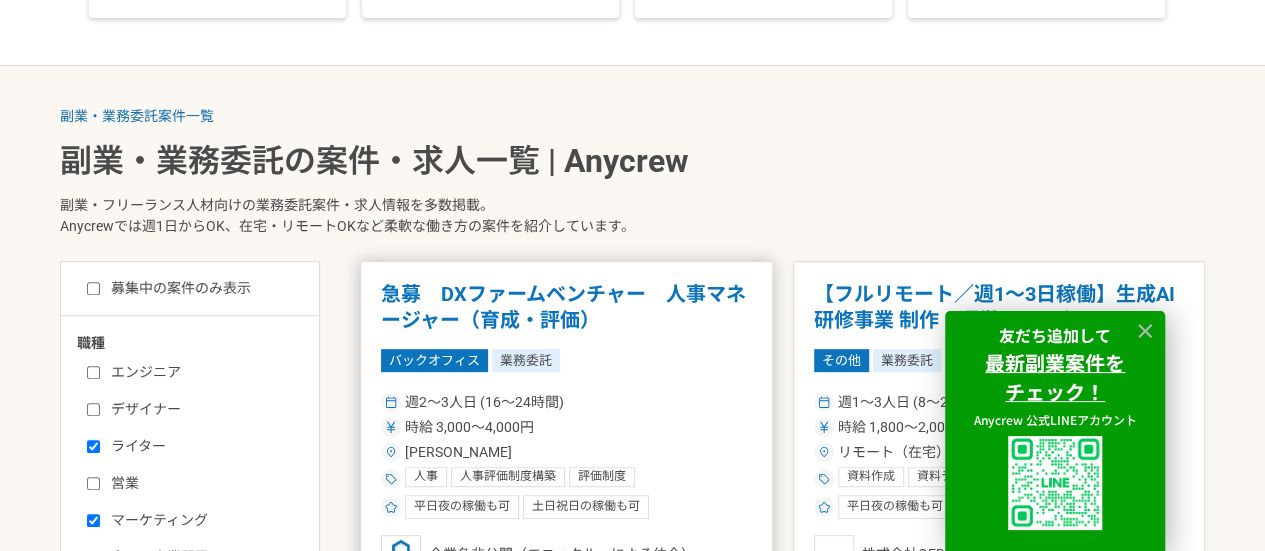 scroll, scrollTop: 400, scrollLeft: 0, axis: vertical 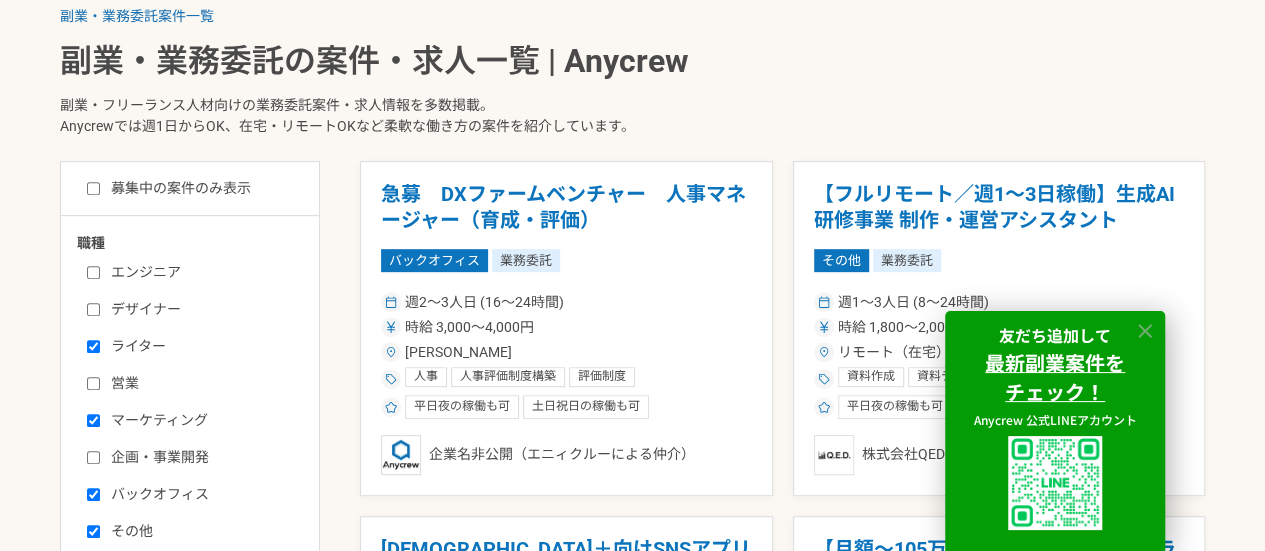 click 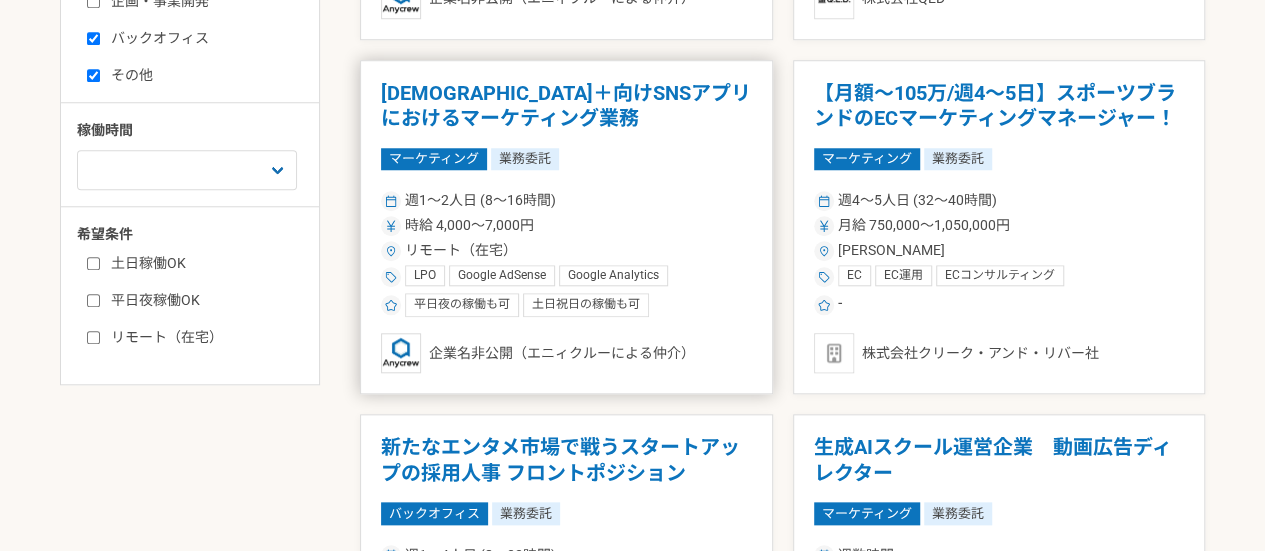 scroll, scrollTop: 900, scrollLeft: 0, axis: vertical 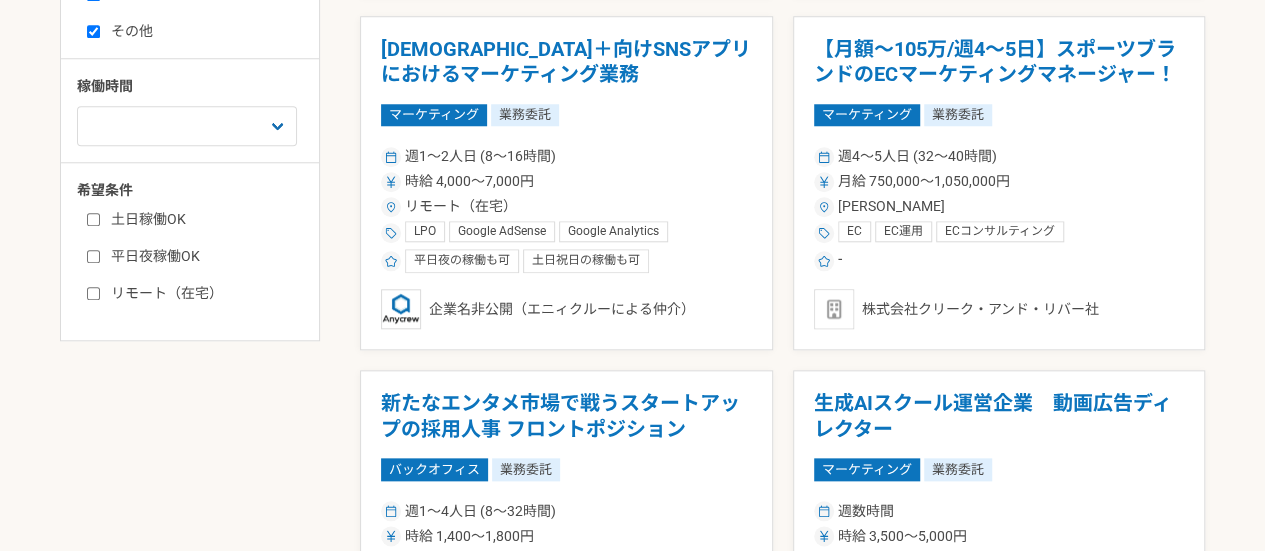 click on "リモート（在宅）" at bounding box center [202, 293] 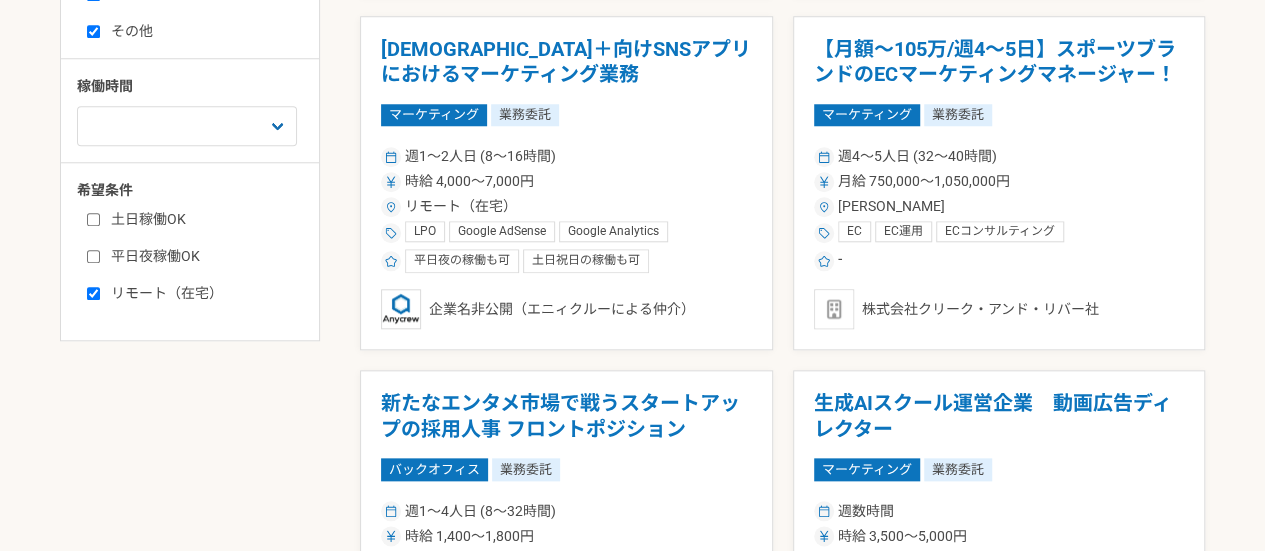 checkbox on "true" 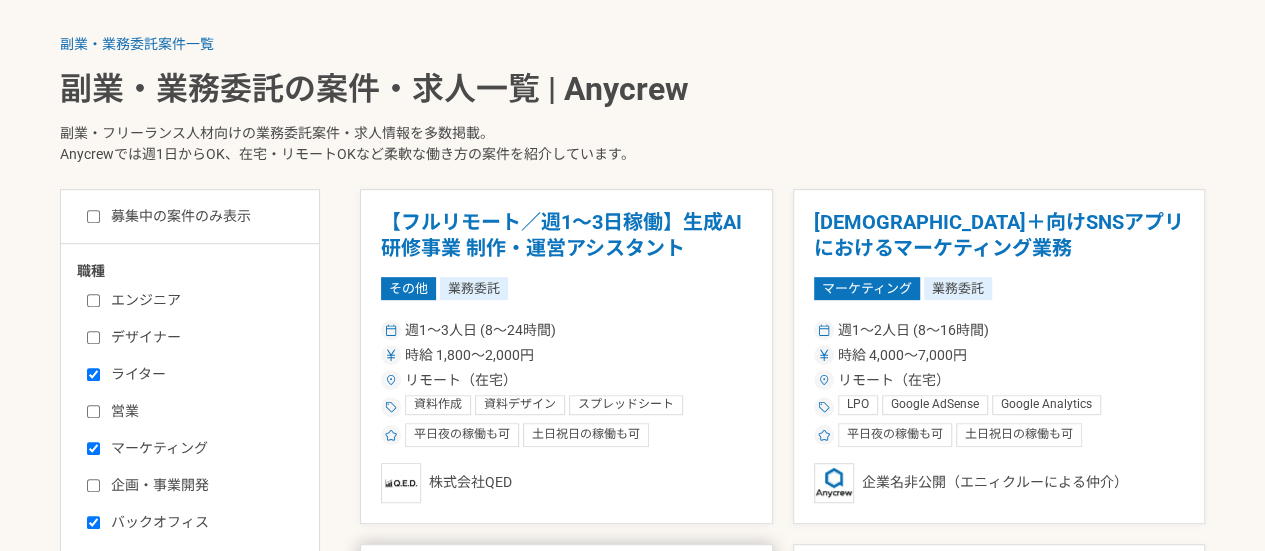scroll, scrollTop: 300, scrollLeft: 0, axis: vertical 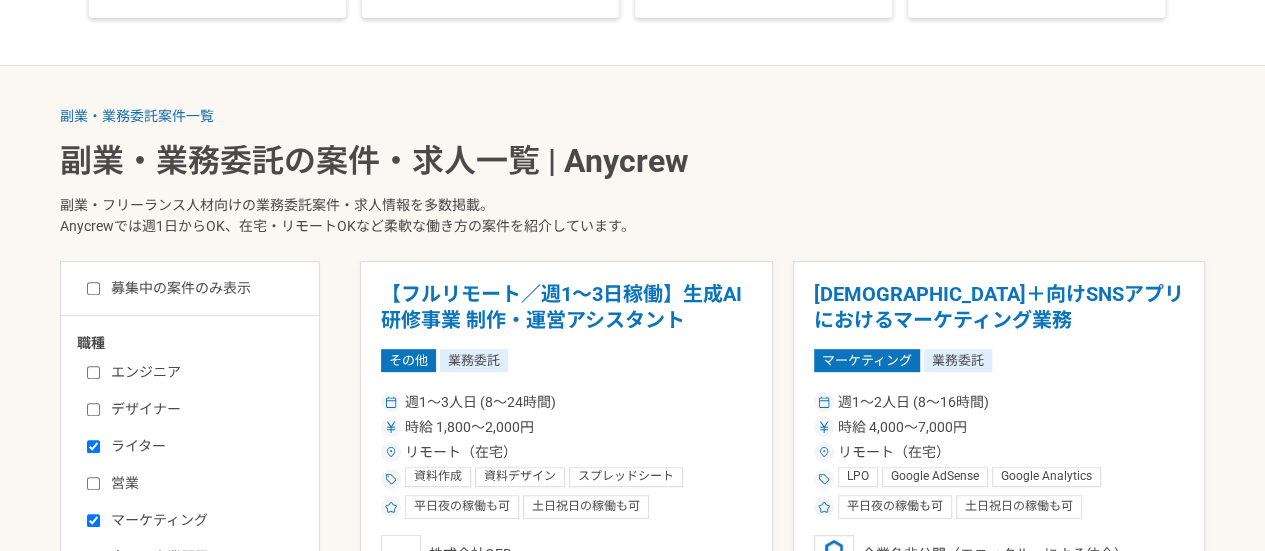 click on "募集中の案件のみ表示" at bounding box center [169, 288] 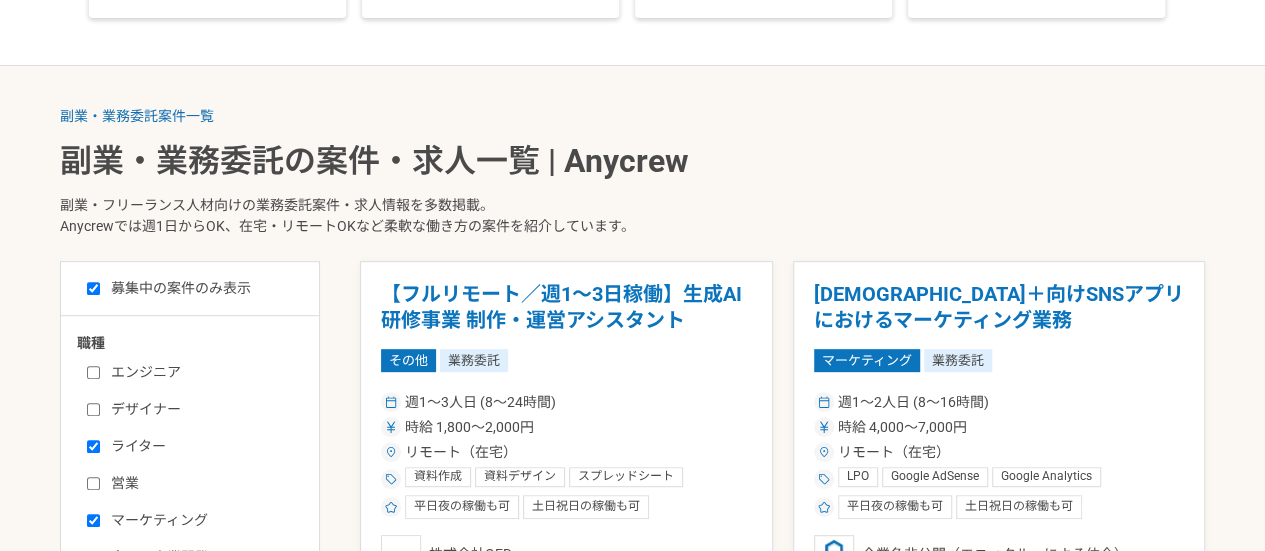 checkbox on "true" 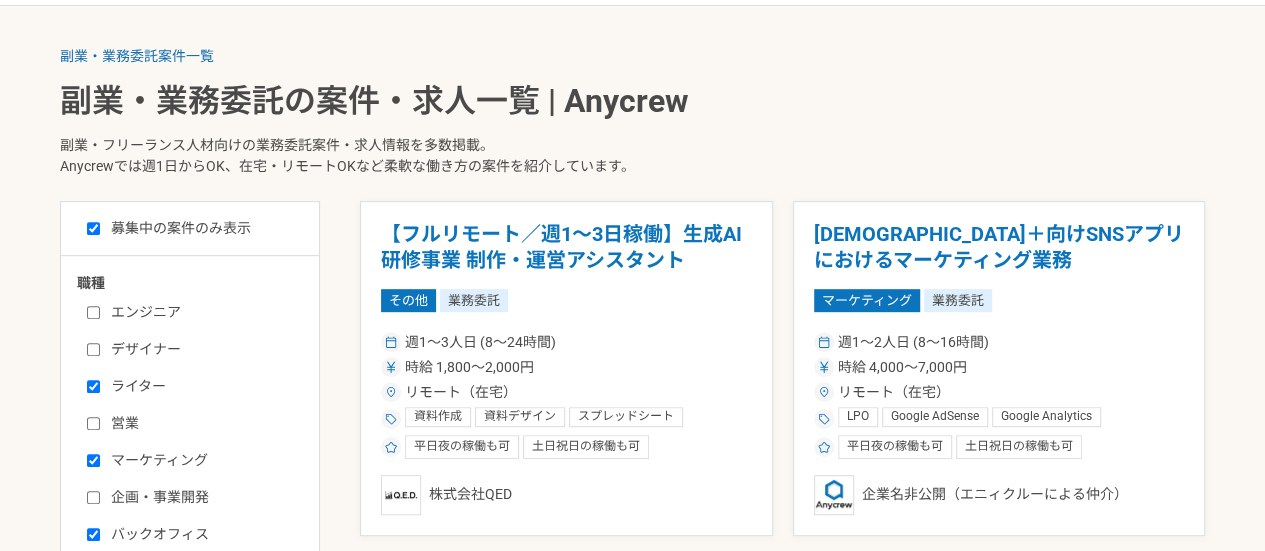 scroll, scrollTop: 400, scrollLeft: 0, axis: vertical 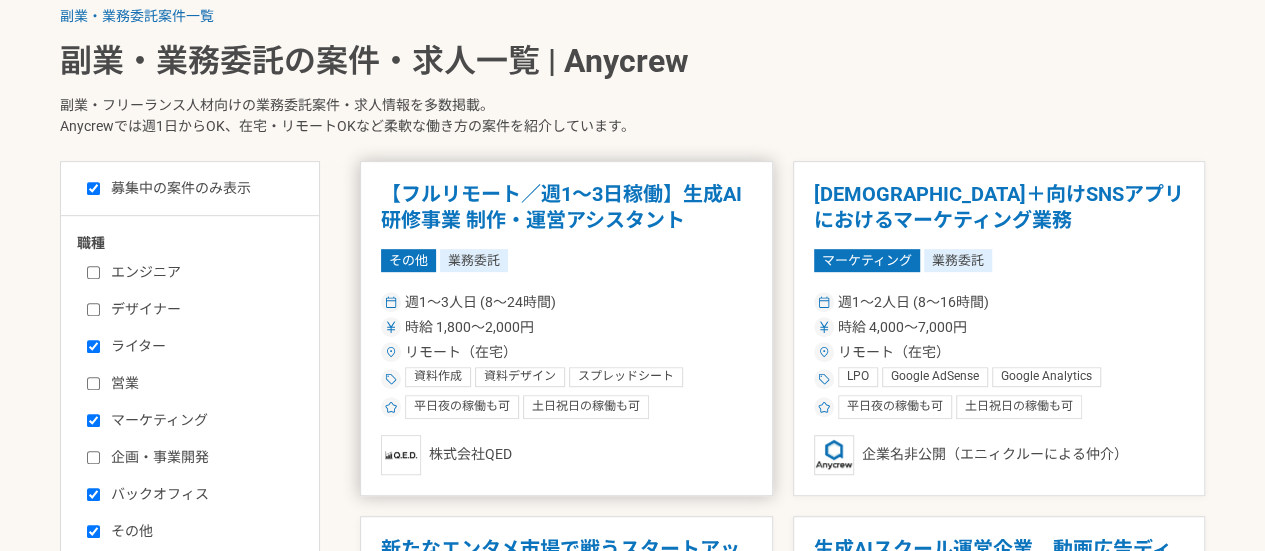click on "【フルリモート／週1～3日稼働】生成AI研修事業 制作・運営アシスタント その他 業務委託 週1〜3人日 (8〜24時間) 時給 1,800〜2,000円 リモート（在宅） 資料作成 資料デザイン スプレッドシート Microsoft Powerpoint Microsoft Office Microsoft Excel データ入力 生成AI 企業研修 平日夜の稼働も可 土日祝日の稼働も可 株式会社QED" at bounding box center (566, 328) 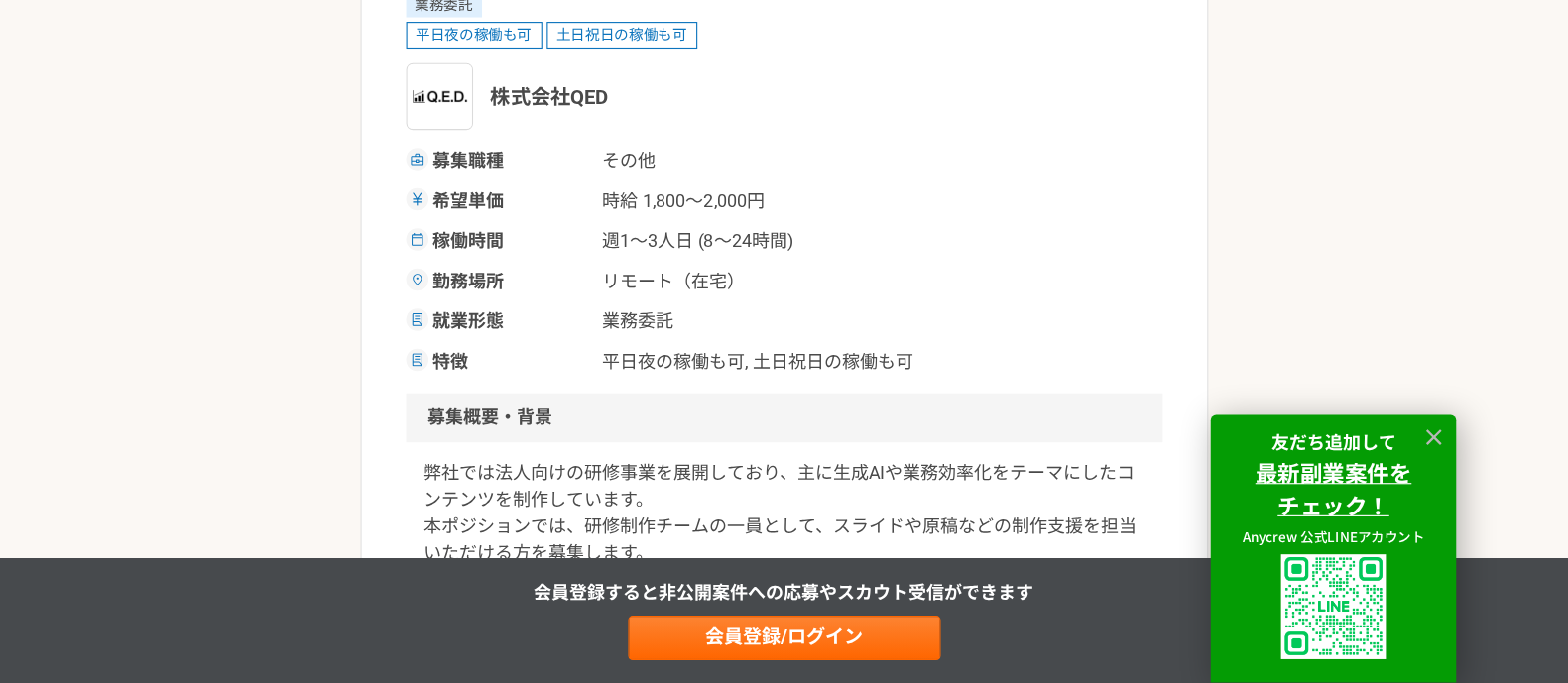 scroll, scrollTop: 297, scrollLeft: 0, axis: vertical 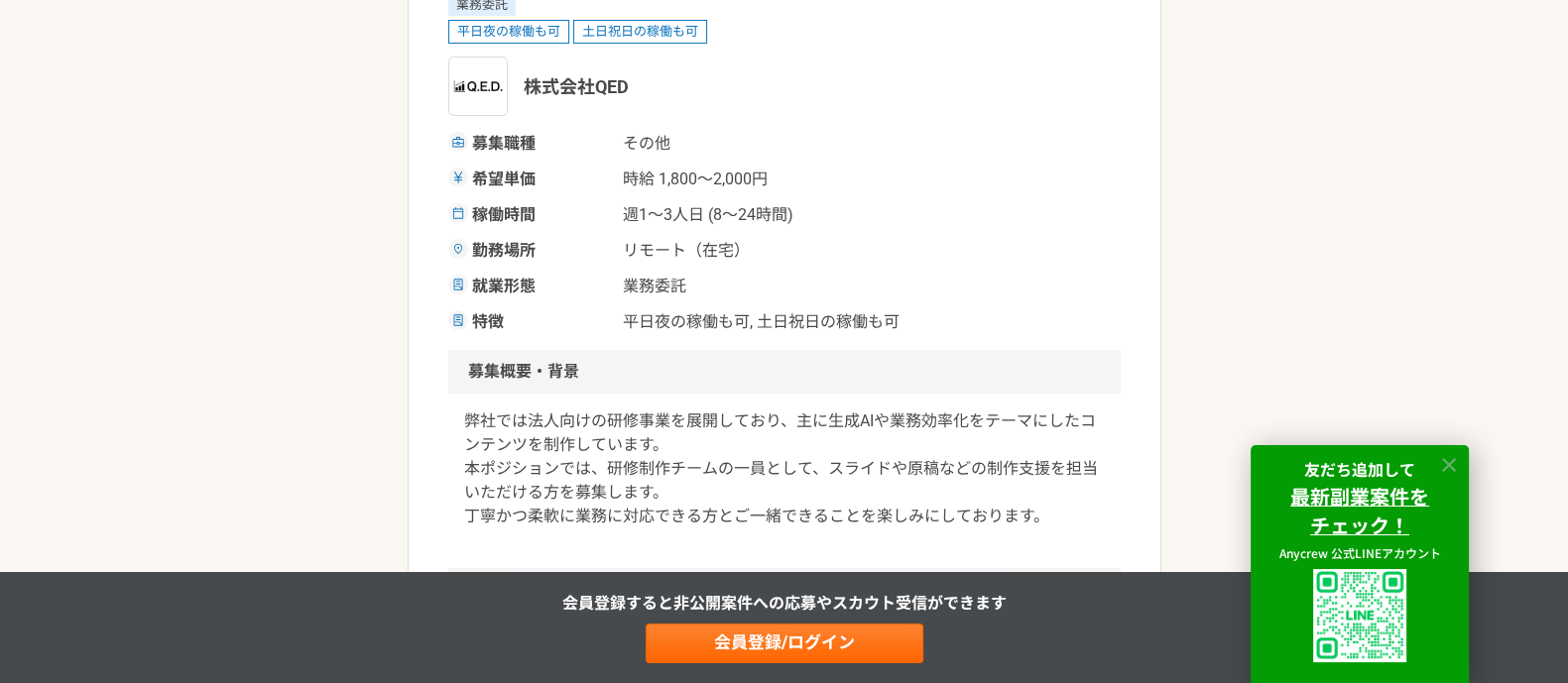 click 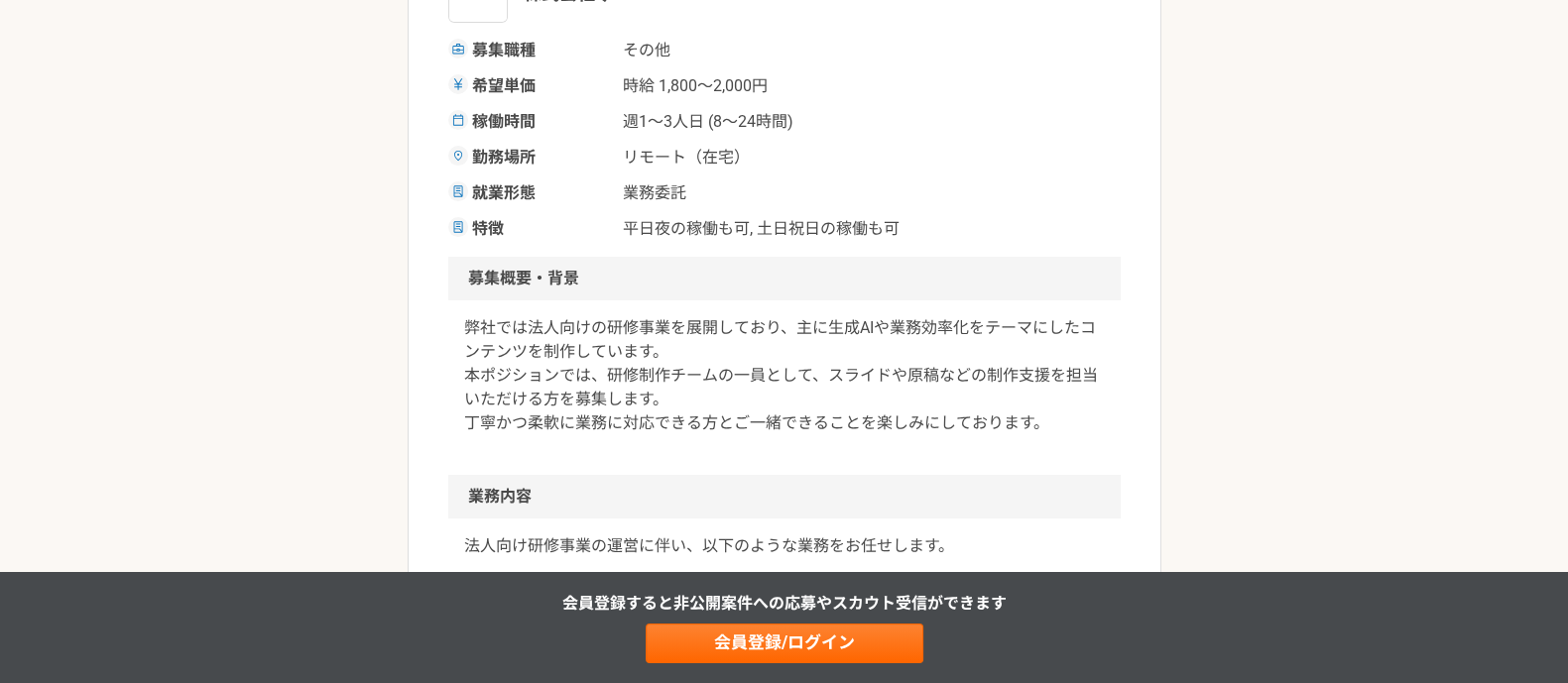 scroll, scrollTop: 420, scrollLeft: 0, axis: vertical 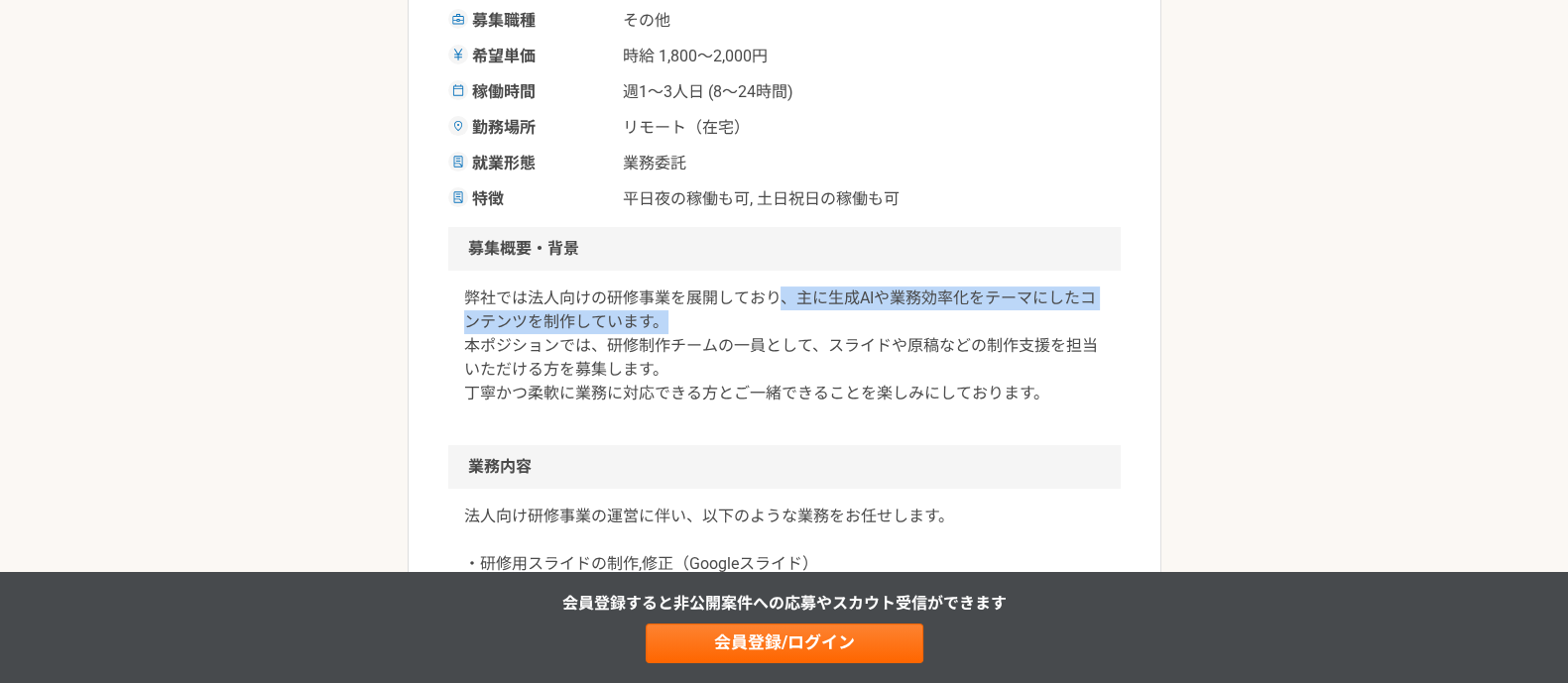 drag, startPoint x: 786, startPoint y: 297, endPoint x: 784, endPoint y: 314, distance: 17.117243 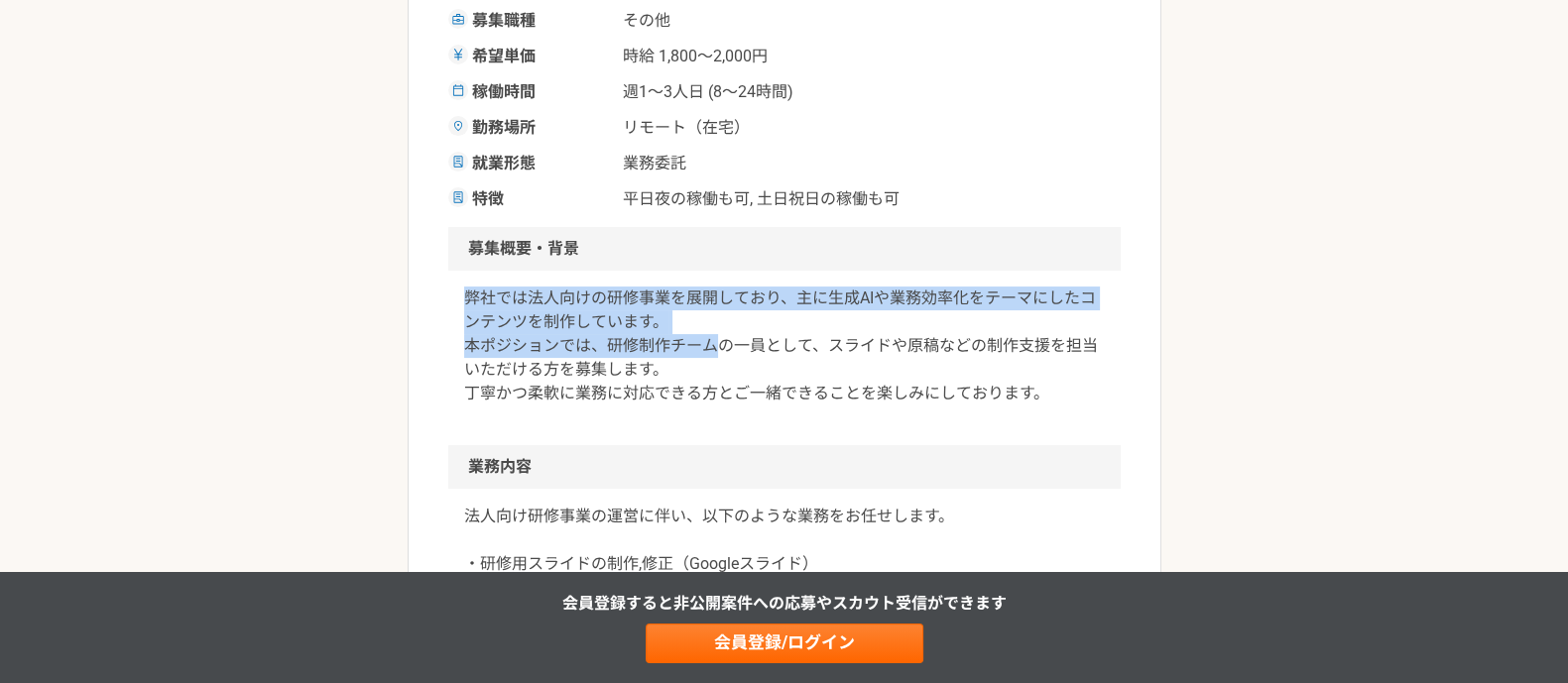 drag, startPoint x: 719, startPoint y: 335, endPoint x: 431, endPoint y: 309, distance: 289.17123 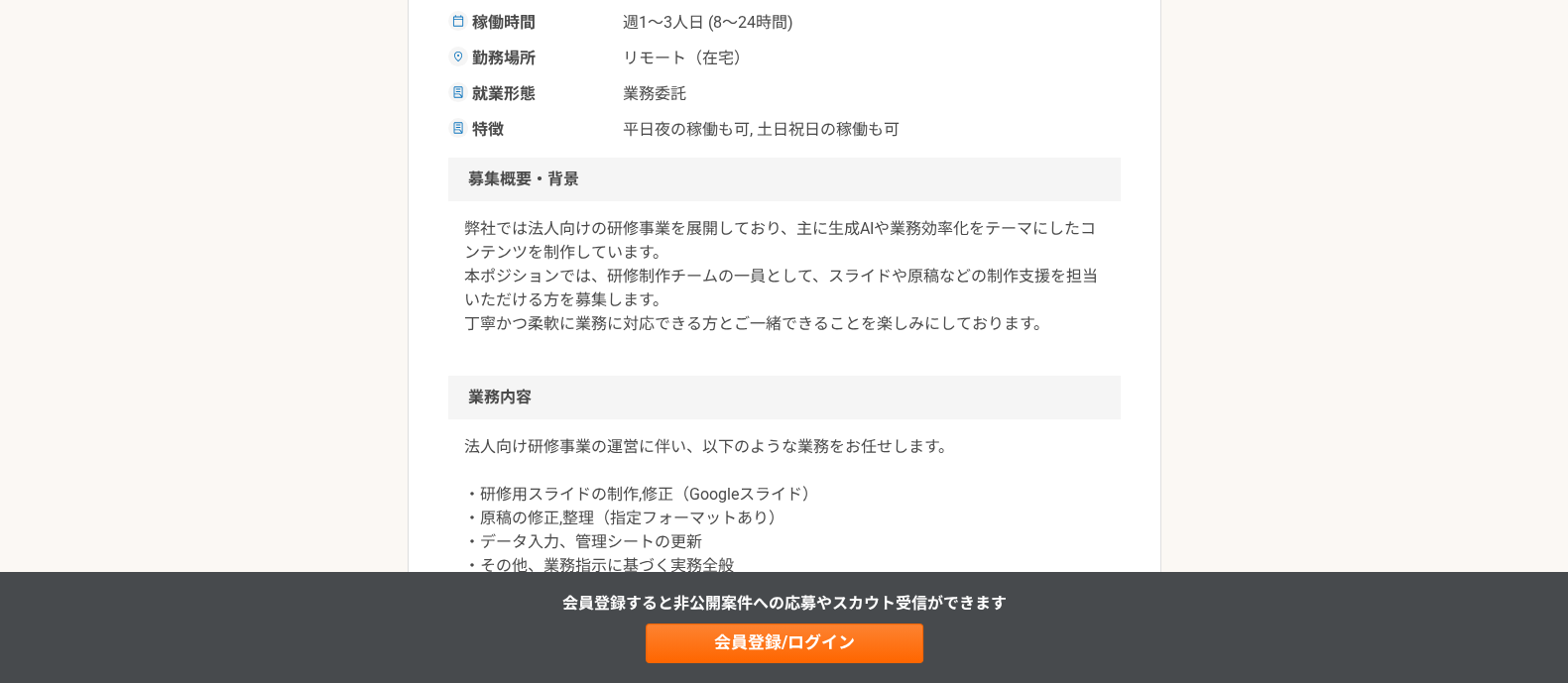 scroll, scrollTop: 545, scrollLeft: 0, axis: vertical 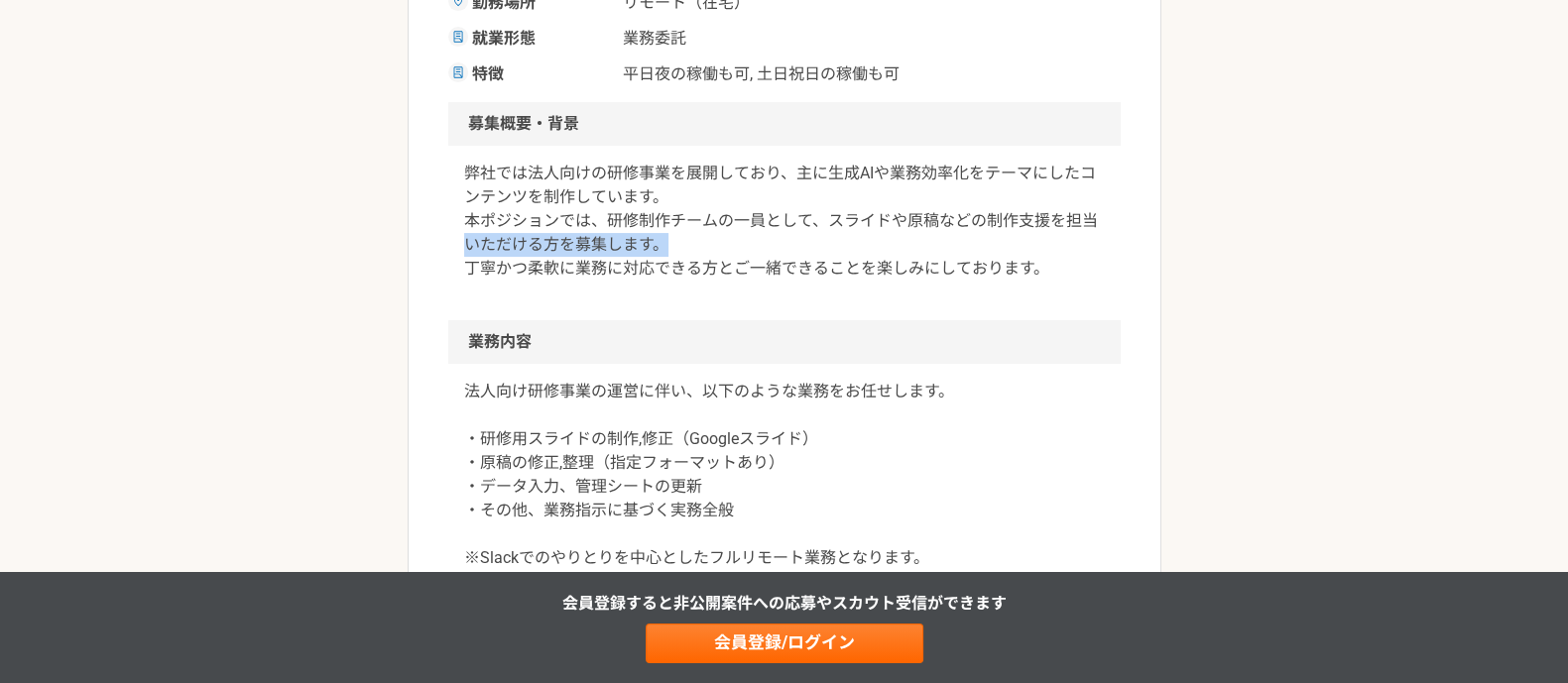 drag, startPoint x: 454, startPoint y: 230, endPoint x: 697, endPoint y: 239, distance: 243.16661 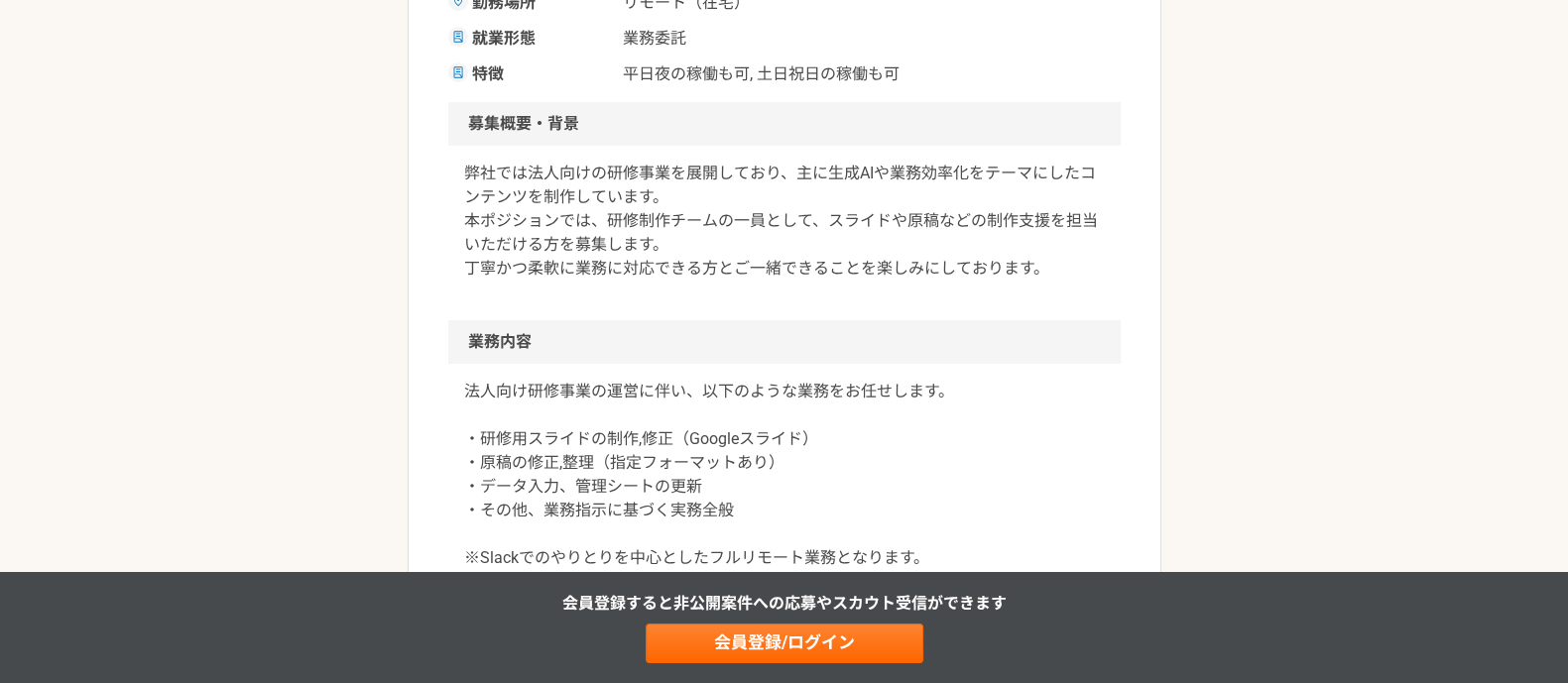 scroll, scrollTop: 669, scrollLeft: 0, axis: vertical 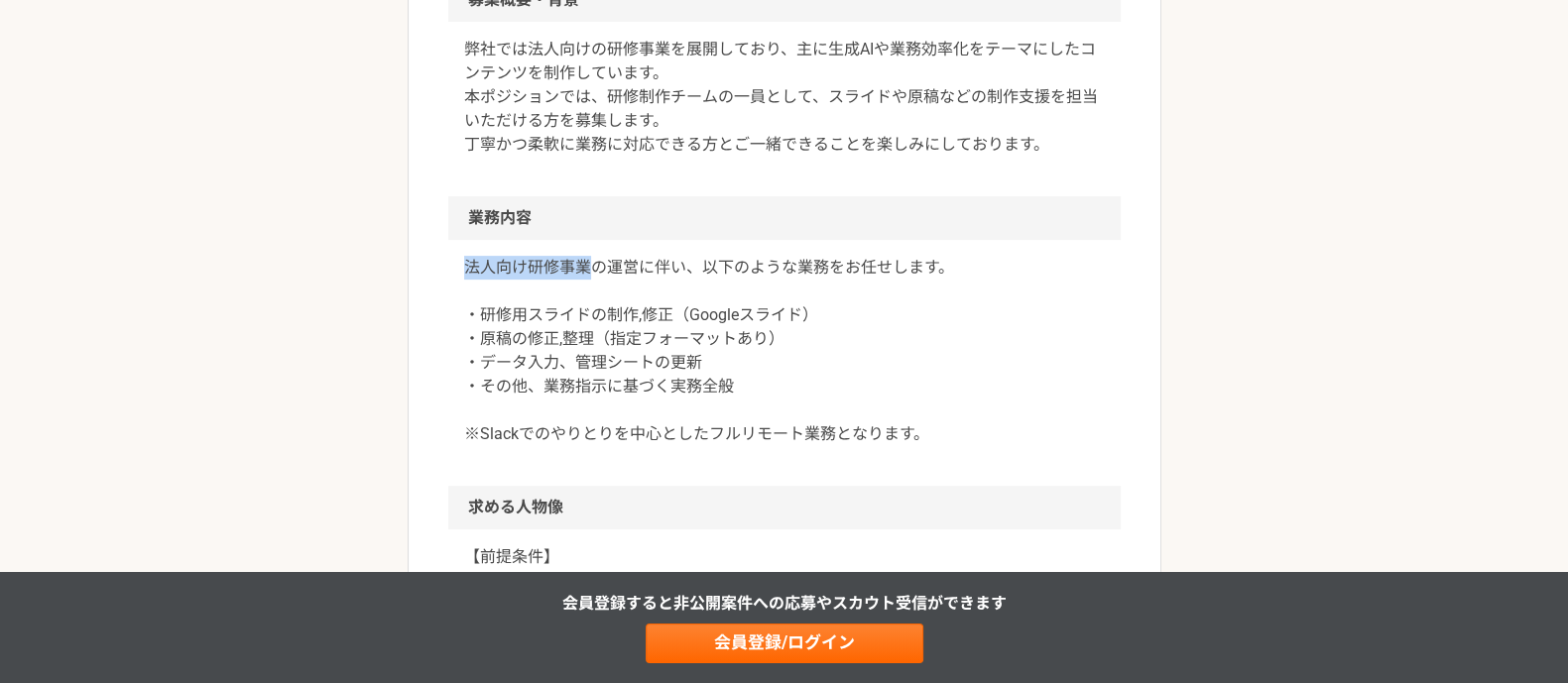 drag, startPoint x: 466, startPoint y: 265, endPoint x: 596, endPoint y: 253, distance: 130.55267 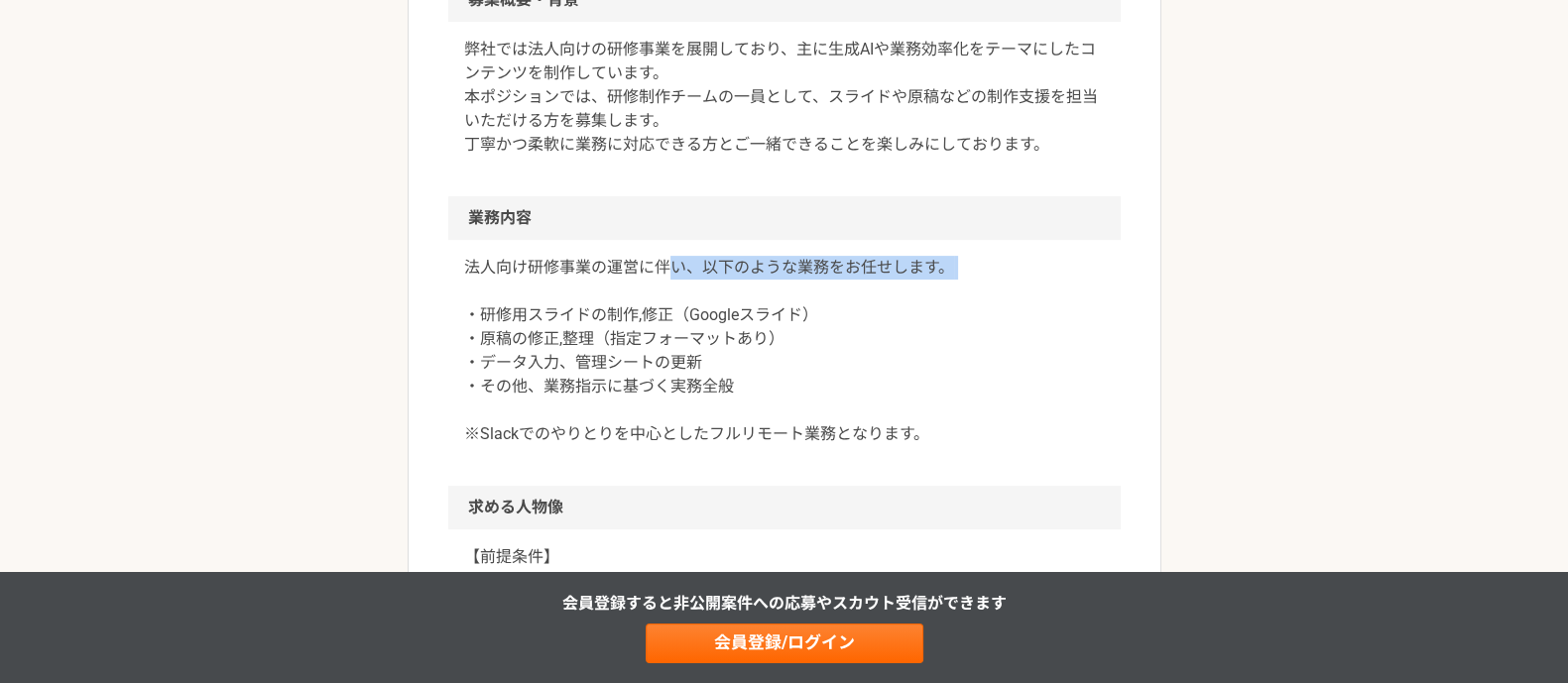 drag, startPoint x: 669, startPoint y: 268, endPoint x: 899, endPoint y: 325, distance: 236.9578 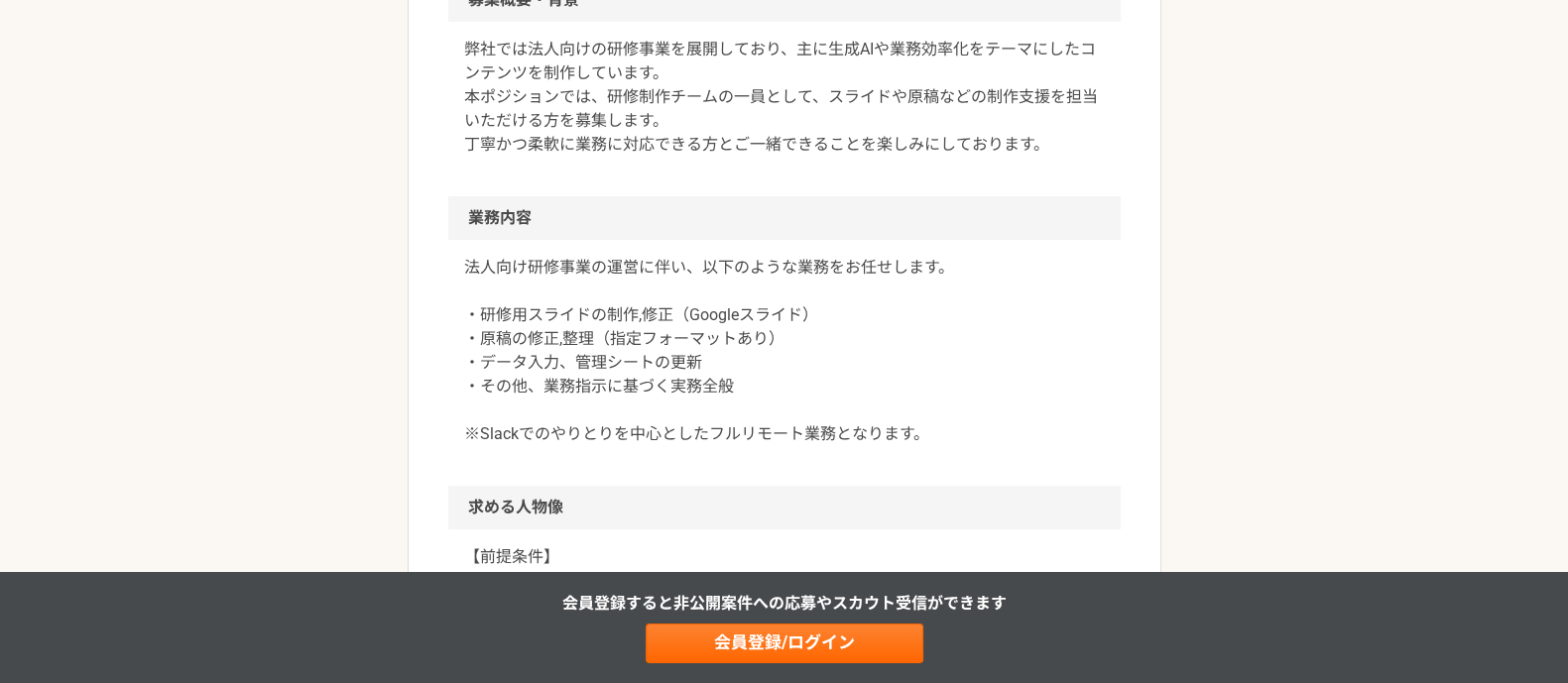 click on "法人向け研修事業の運営に伴い、以下のような業務をお任せします。
・研修用スライドの制作,修正（Googleスライド）
・原稿の修正,整理（指定フォーマットあり）
・データ入力、管理シートの更新
・その他、業務指示に基づく実務全般
※Slackでのやりとりを中心としたフルリモート業務となります。" at bounding box center (784, 351) 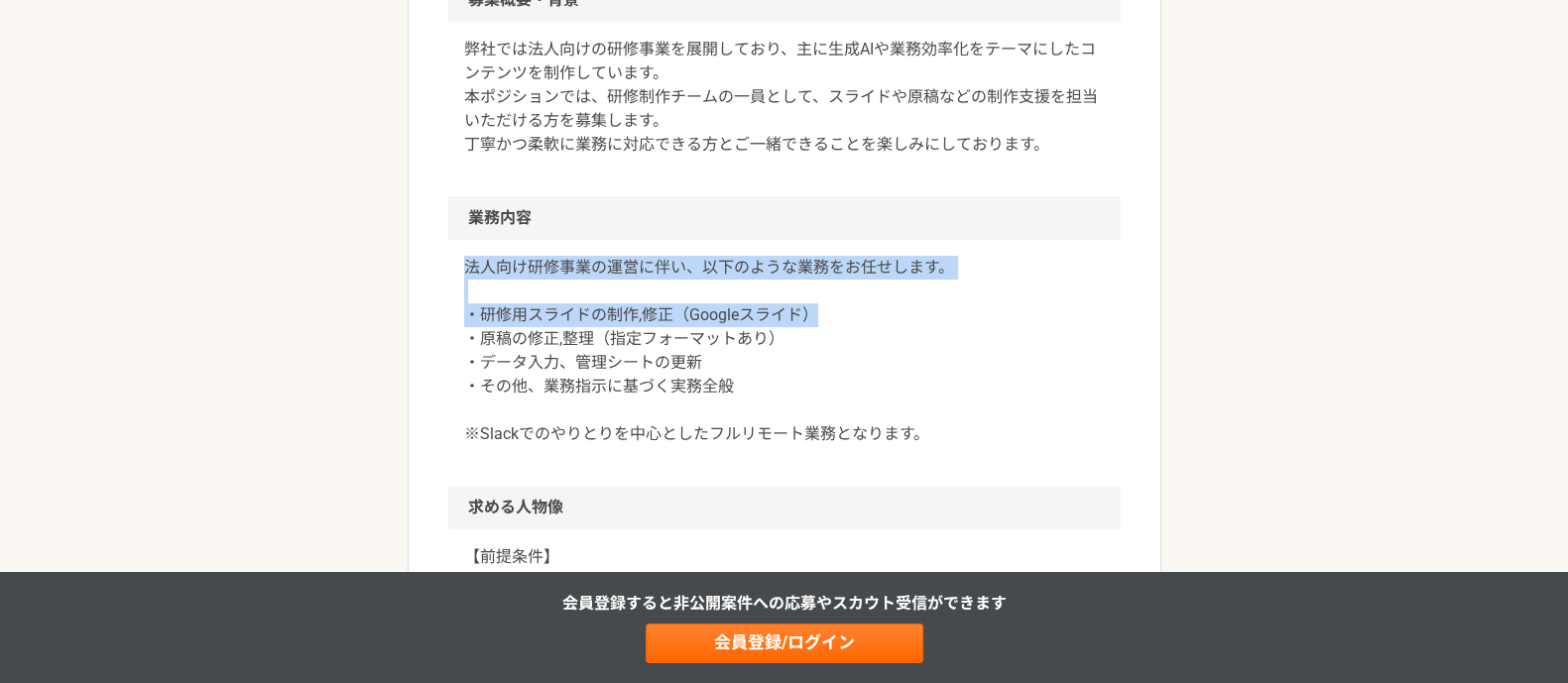 drag, startPoint x: 864, startPoint y: 304, endPoint x: 436, endPoint y: 258, distance: 430.46487 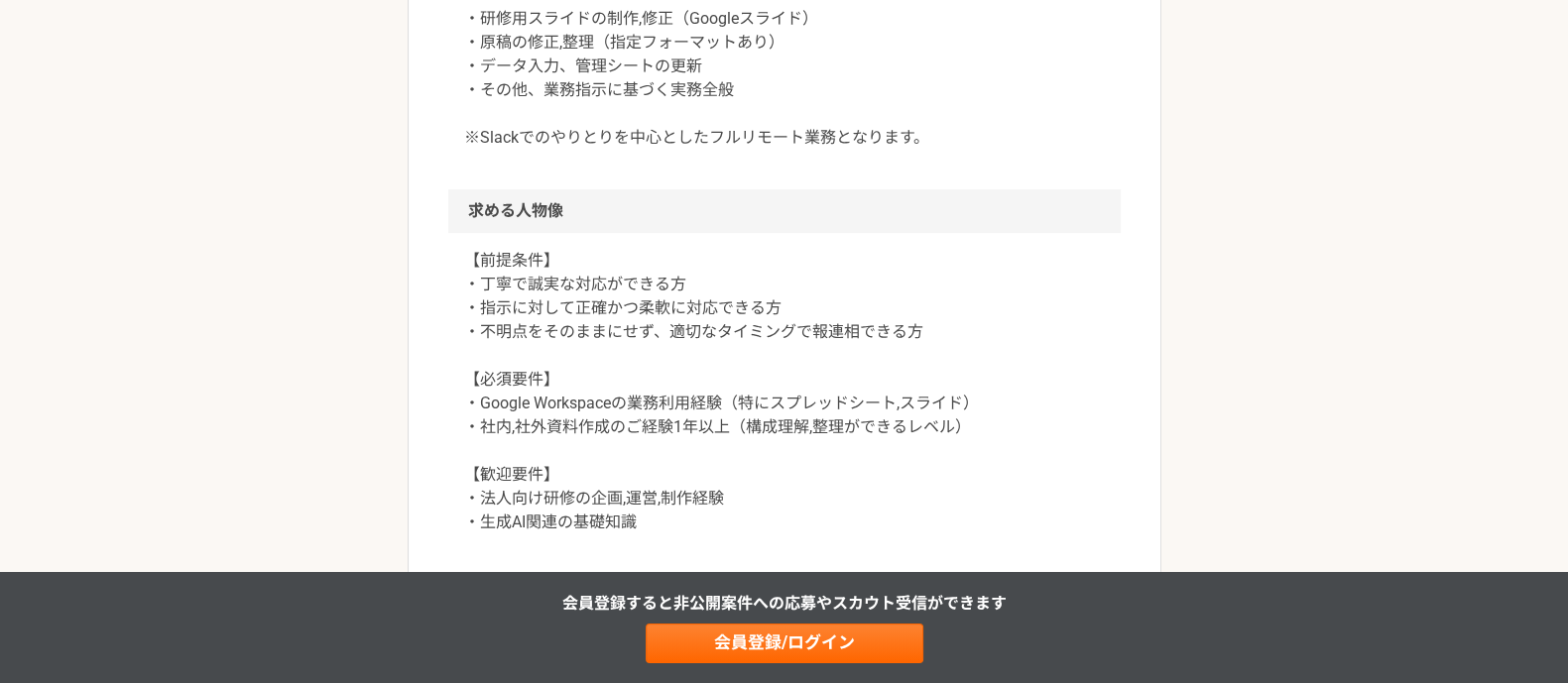 scroll, scrollTop: 1041, scrollLeft: 0, axis: vertical 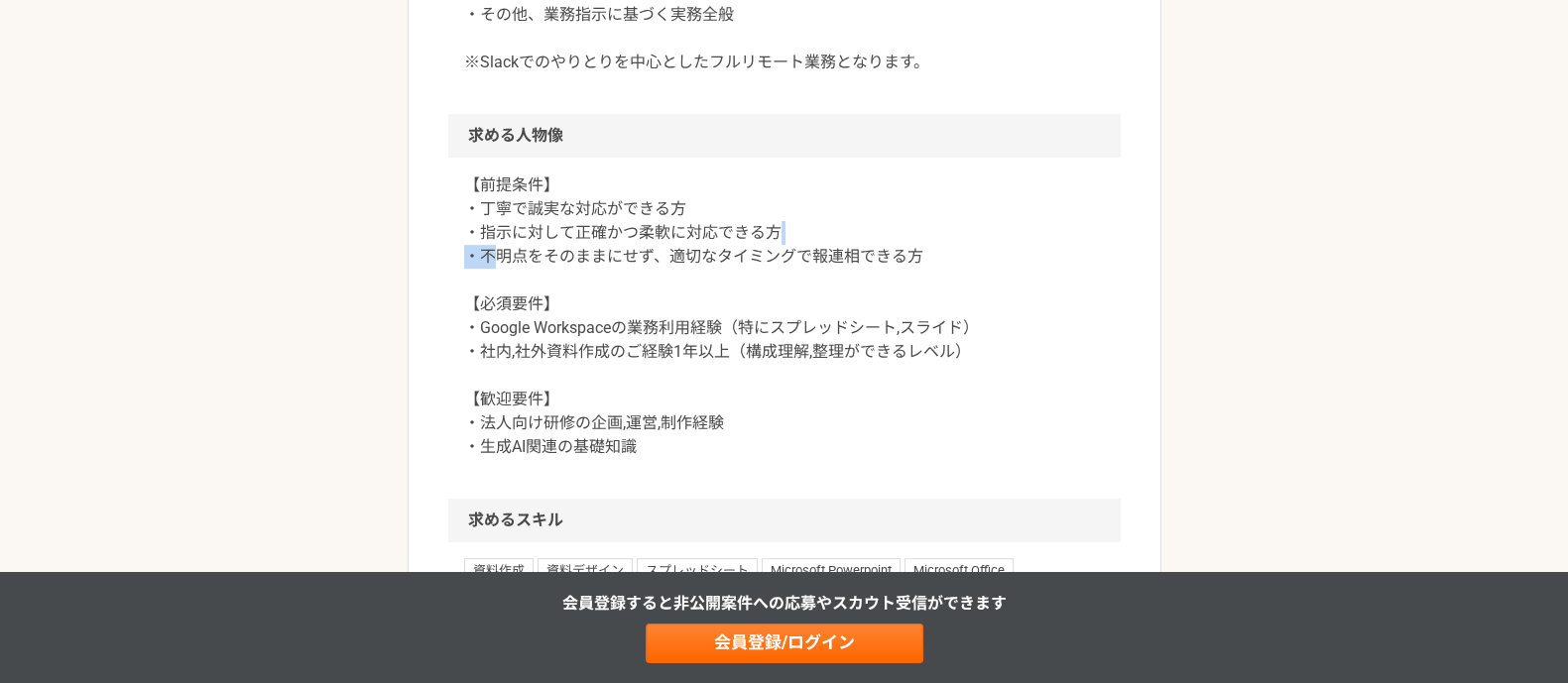 drag, startPoint x: 613, startPoint y: 263, endPoint x: 962, endPoint y: 243, distance: 349.5726 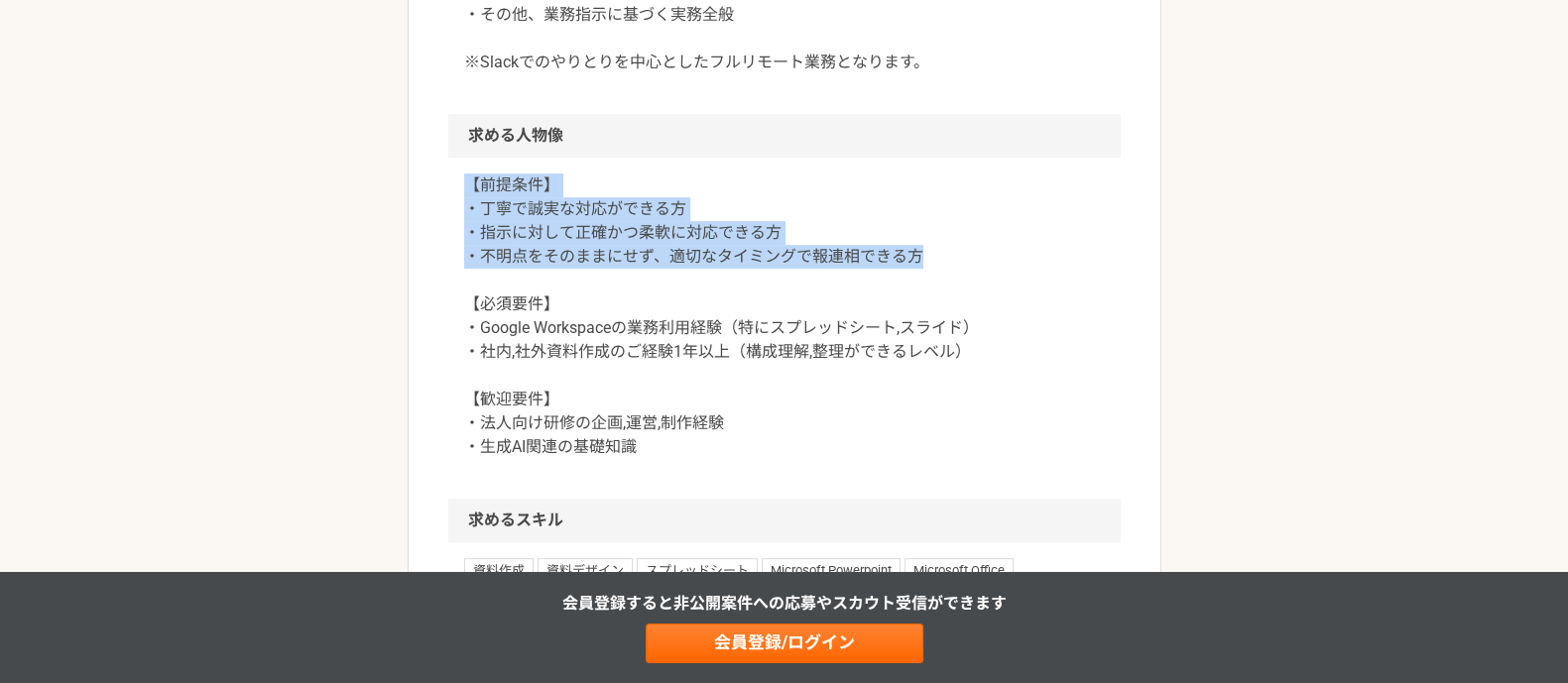 drag, startPoint x: 934, startPoint y: 251, endPoint x: 415, endPoint y: 202, distance: 521.308 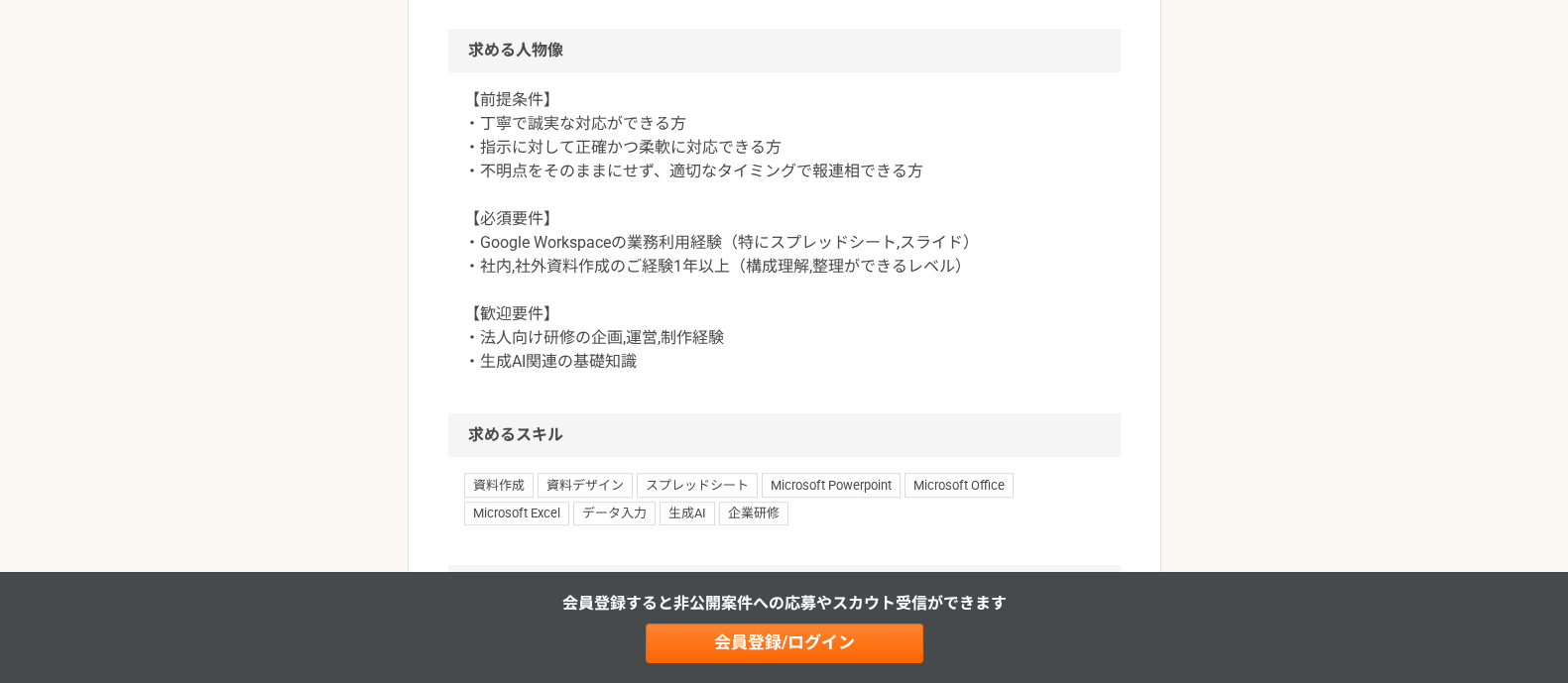 scroll, scrollTop: 1165, scrollLeft: 0, axis: vertical 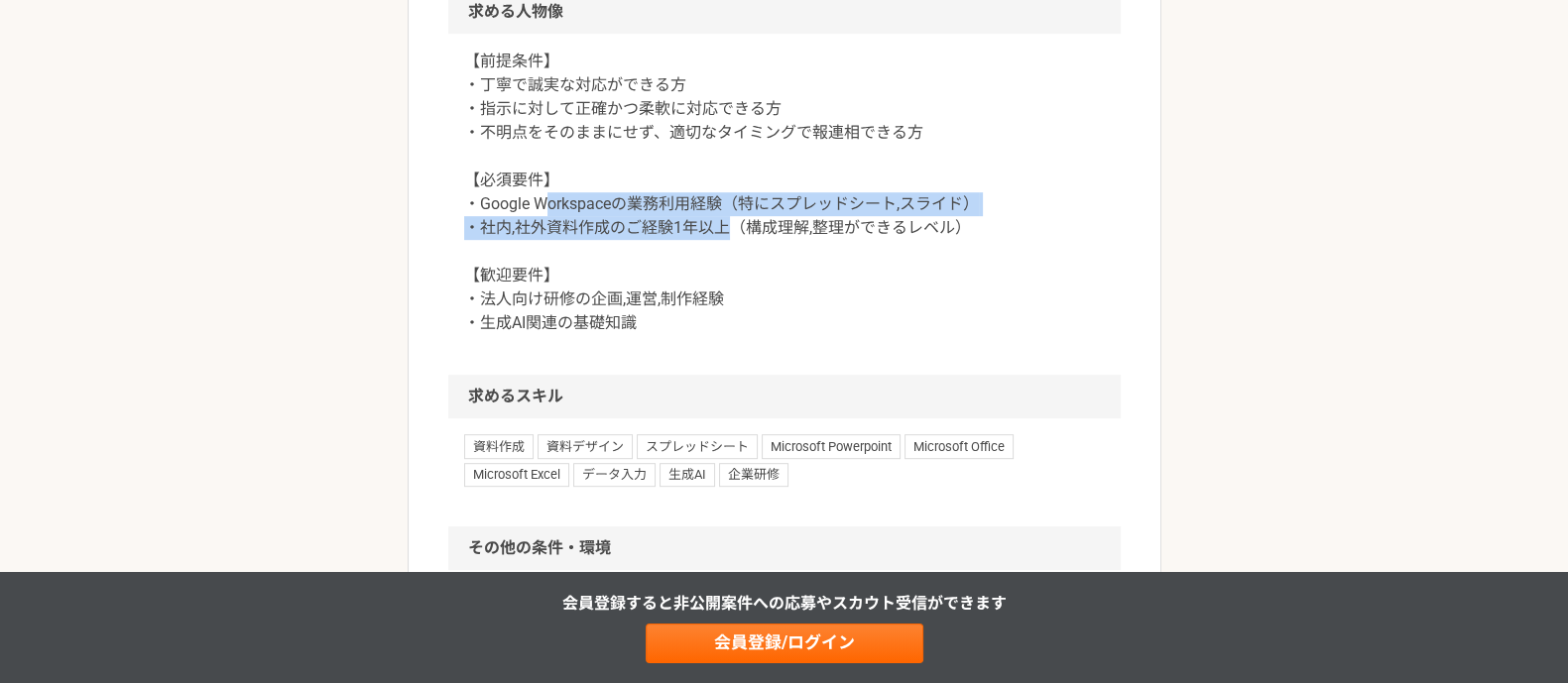 drag, startPoint x: 544, startPoint y: 206, endPoint x: 729, endPoint y: 230, distance: 186.55026 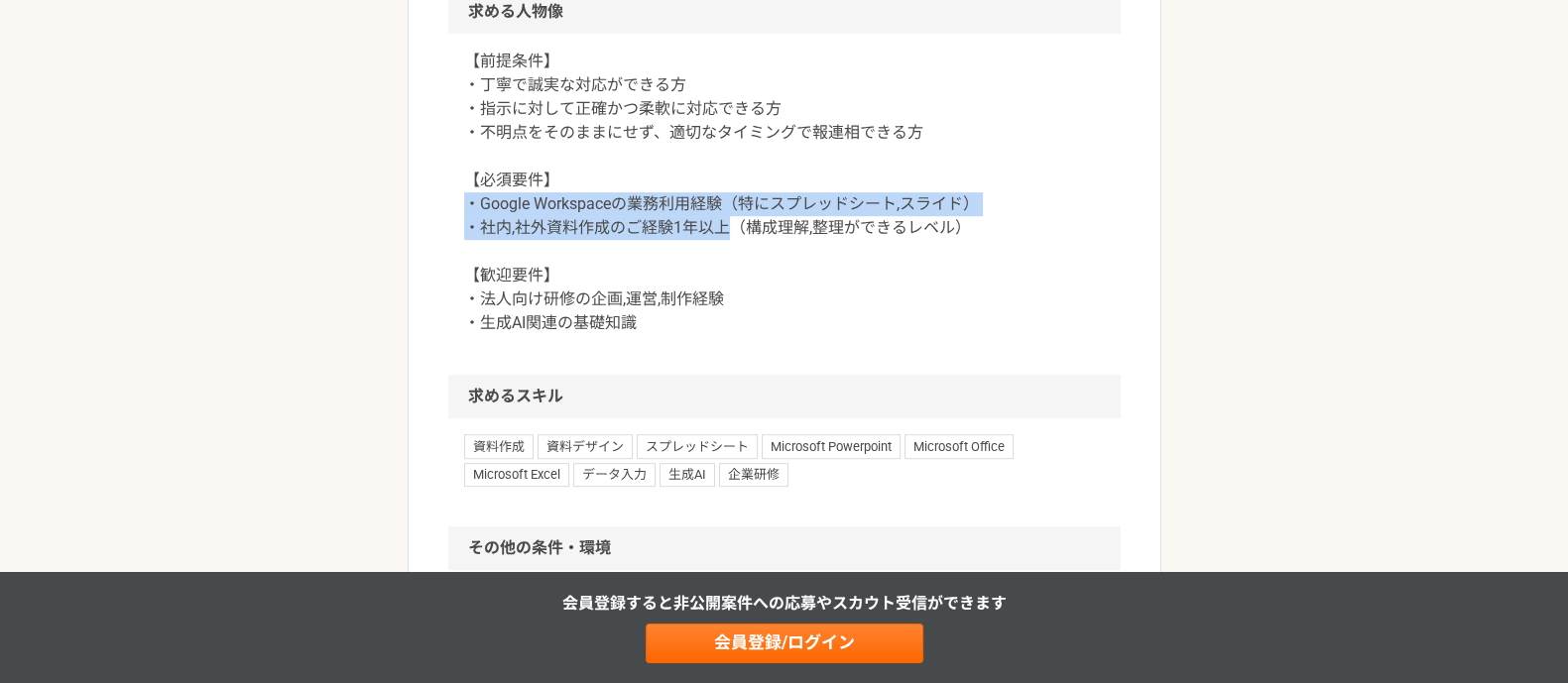 drag, startPoint x: 734, startPoint y: 230, endPoint x: 439, endPoint y: 201, distance: 296.422 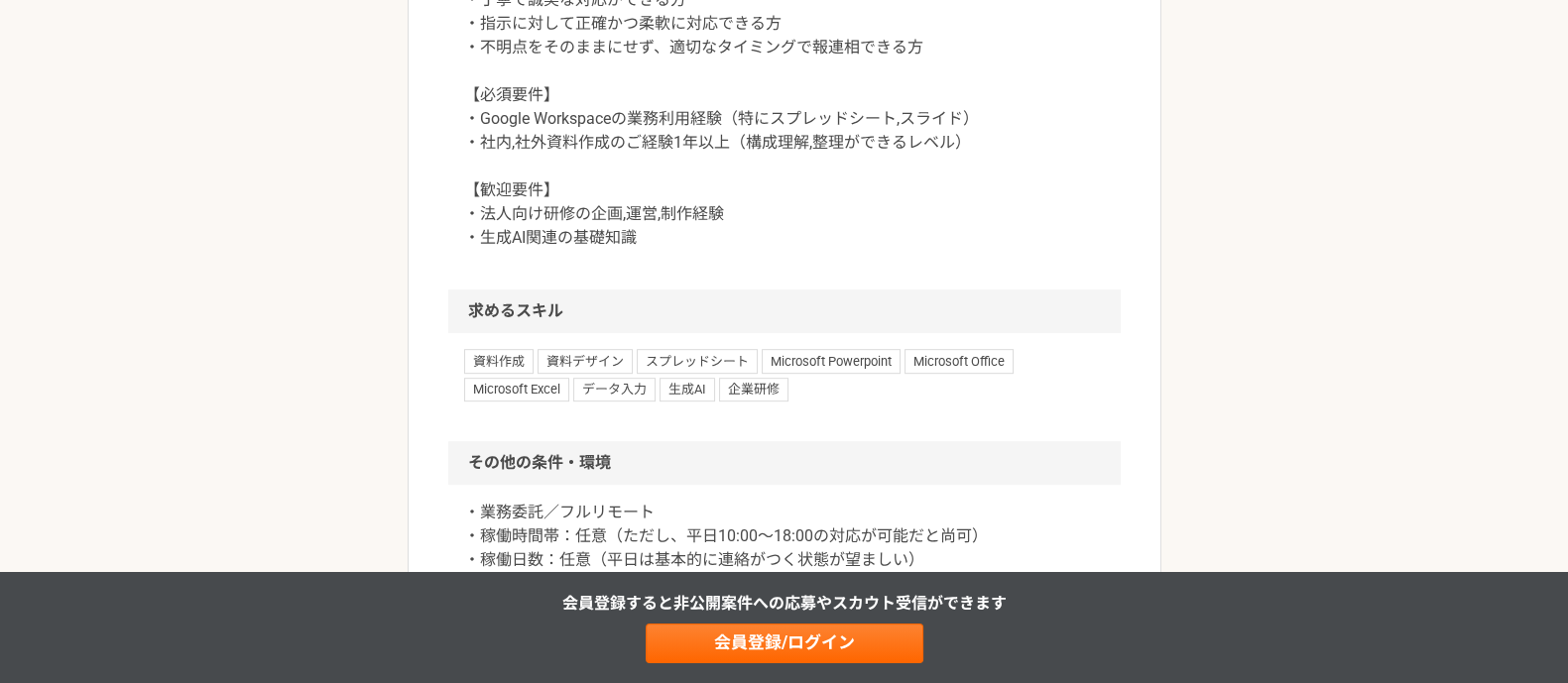 scroll, scrollTop: 1289, scrollLeft: 0, axis: vertical 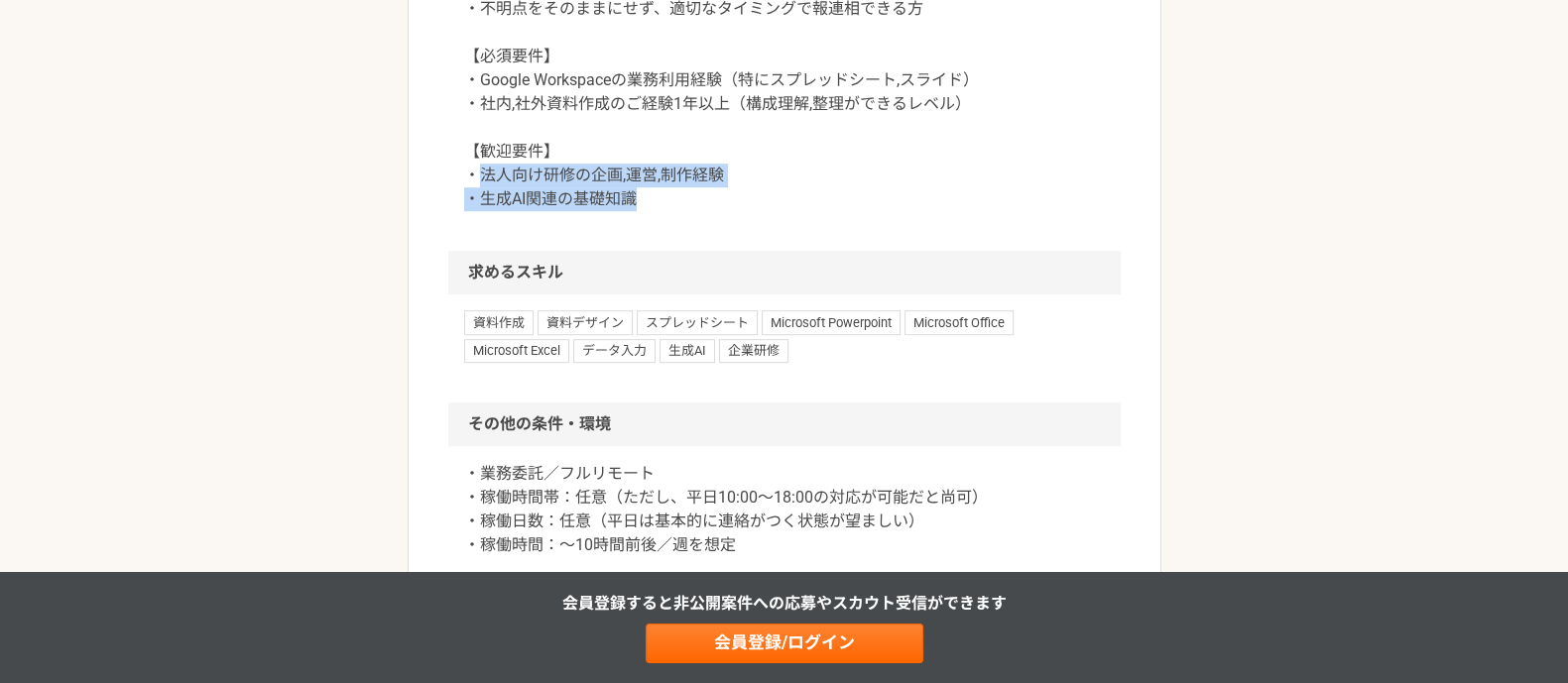 drag, startPoint x: 489, startPoint y: 173, endPoint x: 663, endPoint y: 196, distance: 175.51353 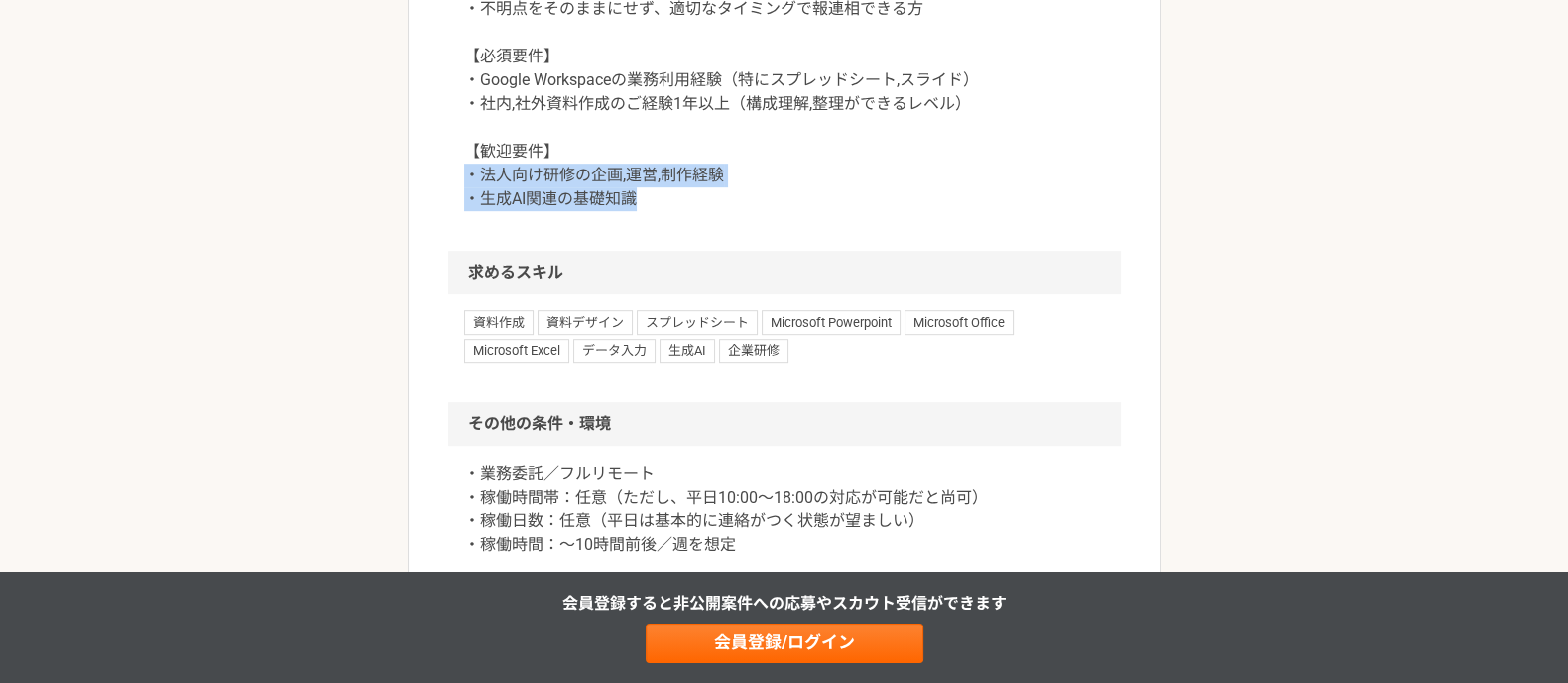 drag, startPoint x: 643, startPoint y: 198, endPoint x: 422, endPoint y: 171, distance: 222.64321 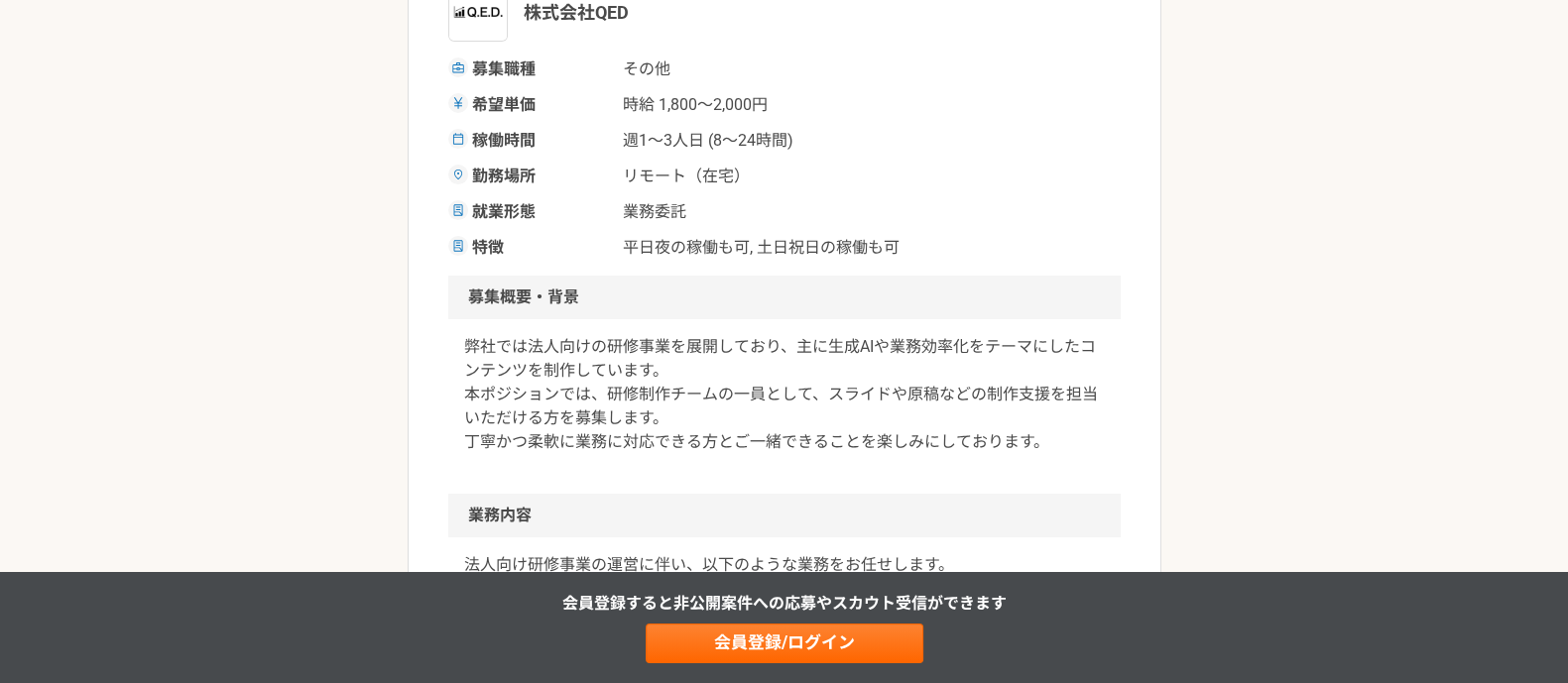 scroll, scrollTop: 247, scrollLeft: 0, axis: vertical 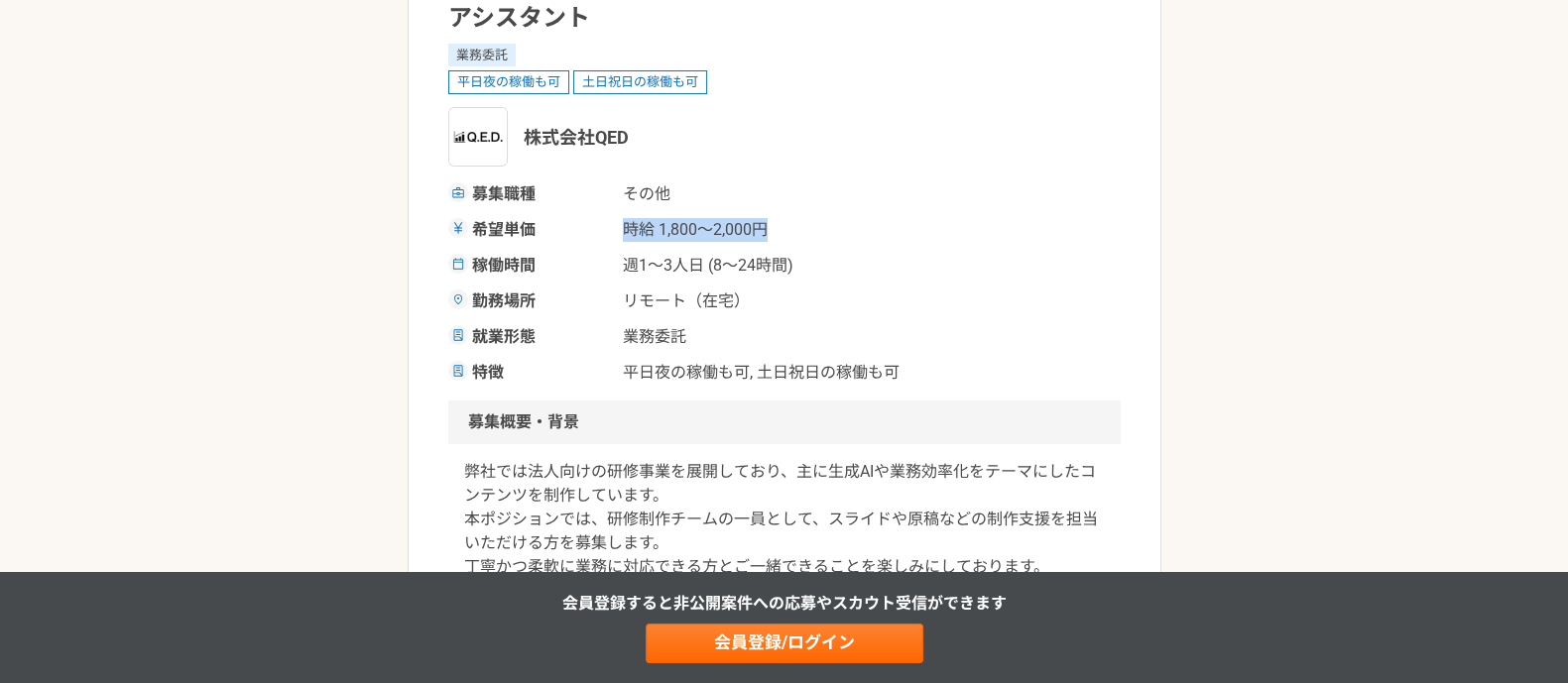 drag, startPoint x: 625, startPoint y: 237, endPoint x: 798, endPoint y: 218, distance: 174.04023 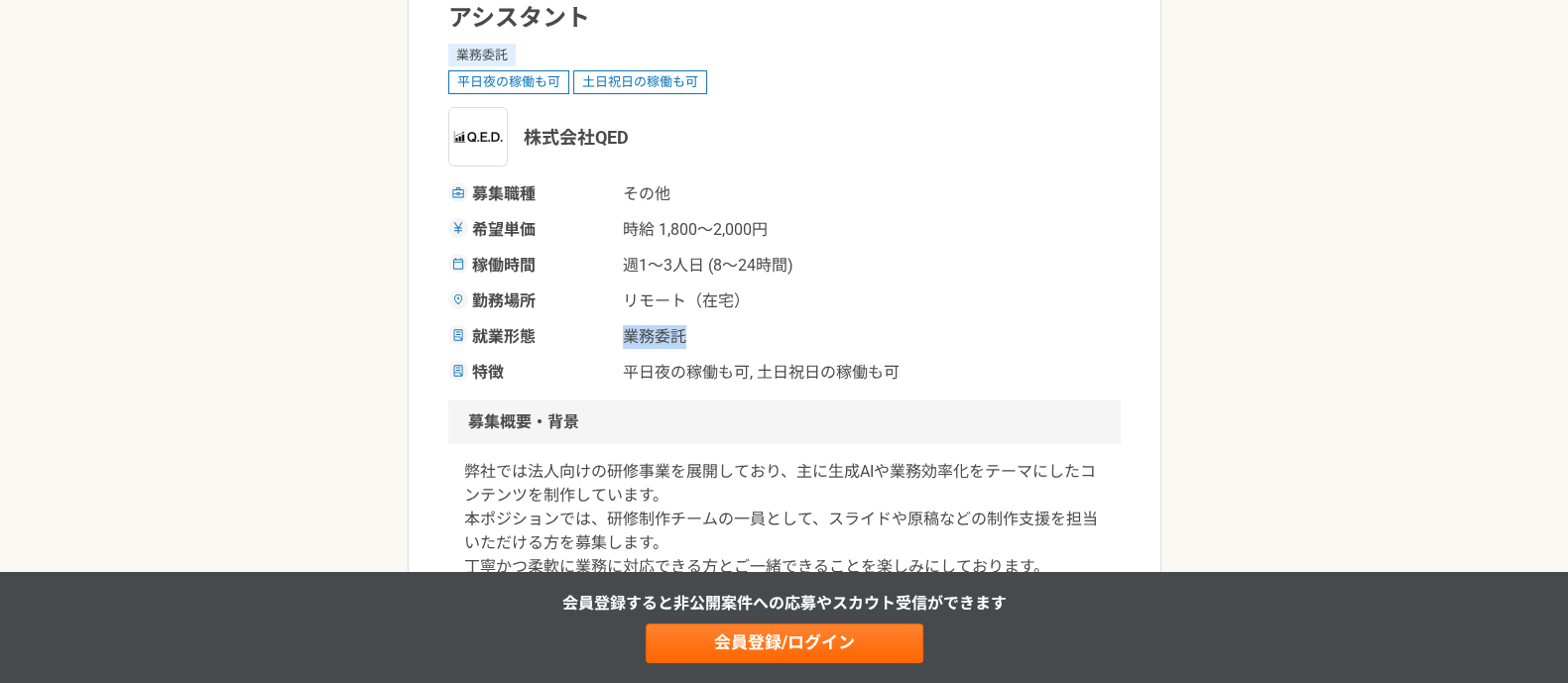 drag, startPoint x: 628, startPoint y: 325, endPoint x: 719, endPoint y: 327, distance: 91.021975 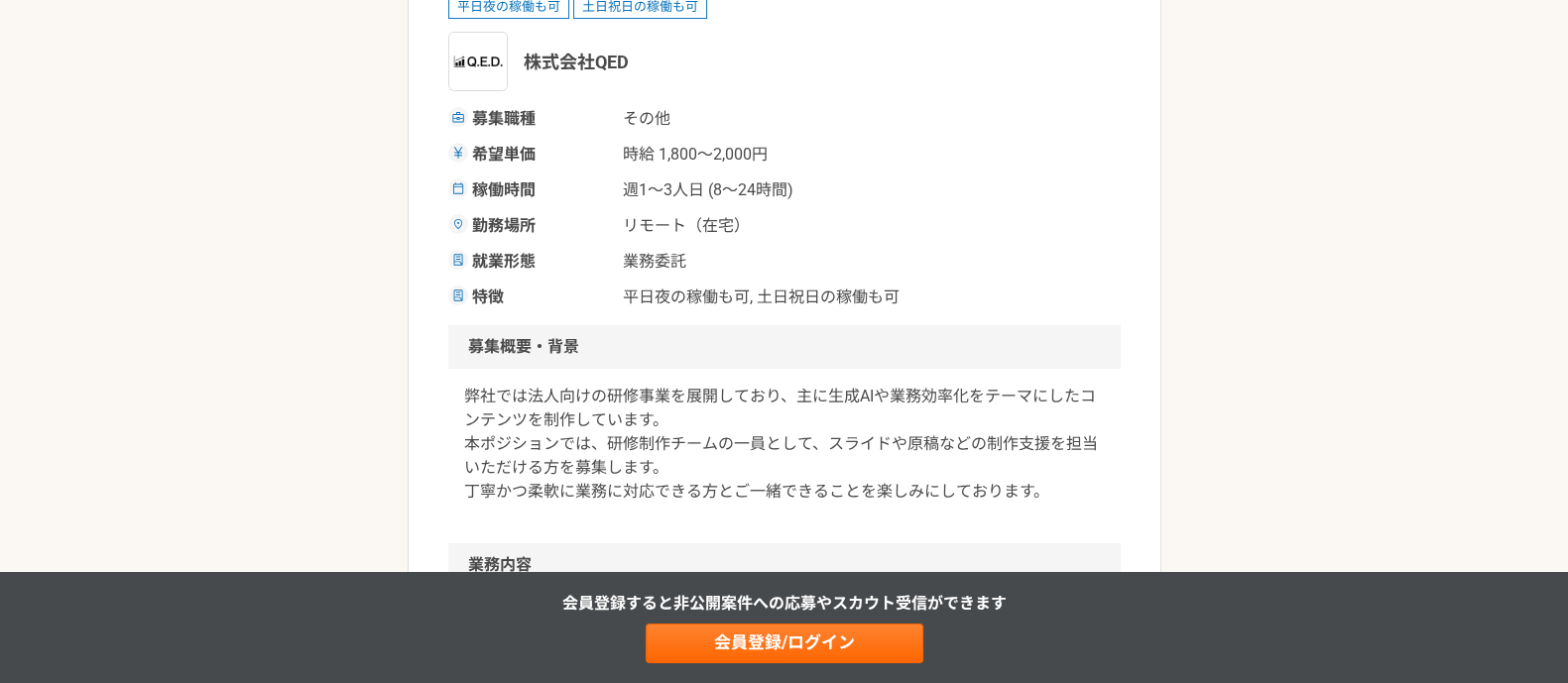 scroll, scrollTop: 372, scrollLeft: 0, axis: vertical 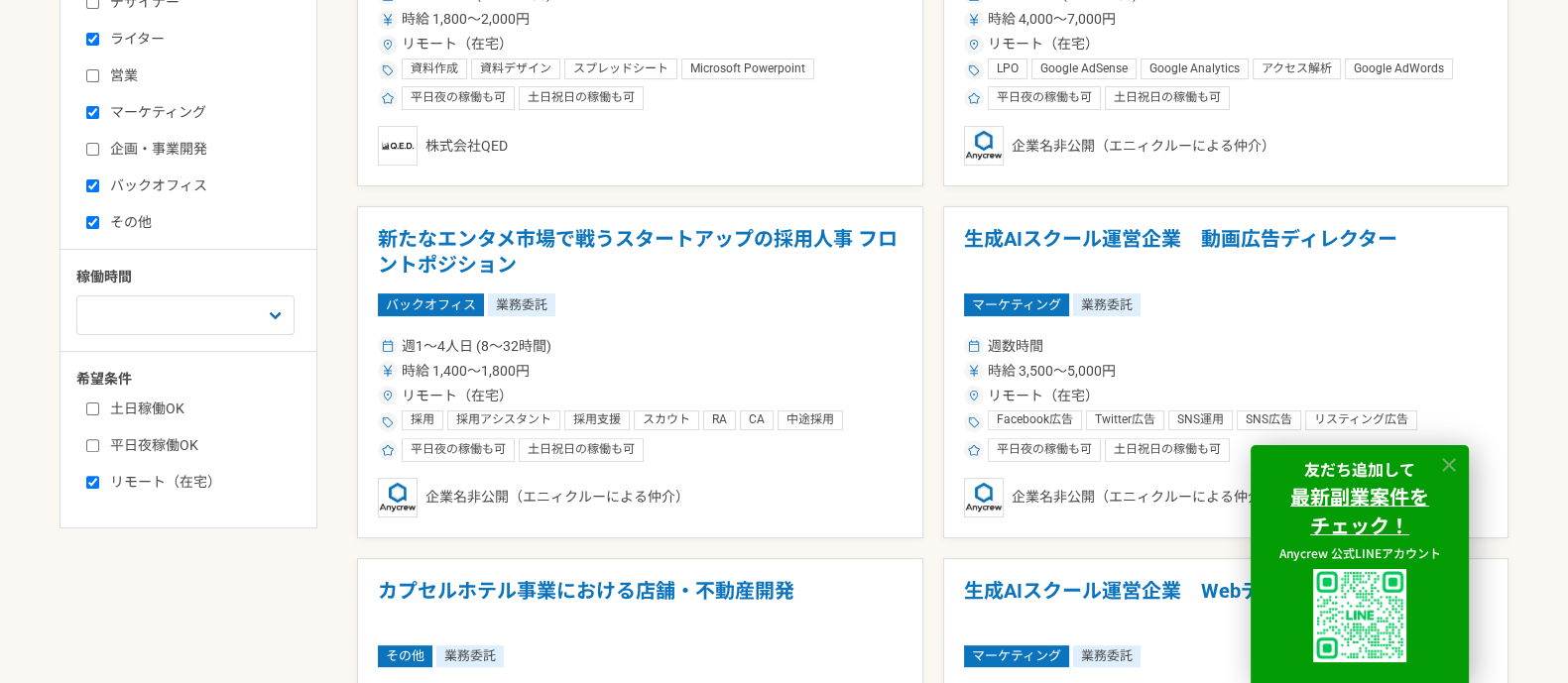 click 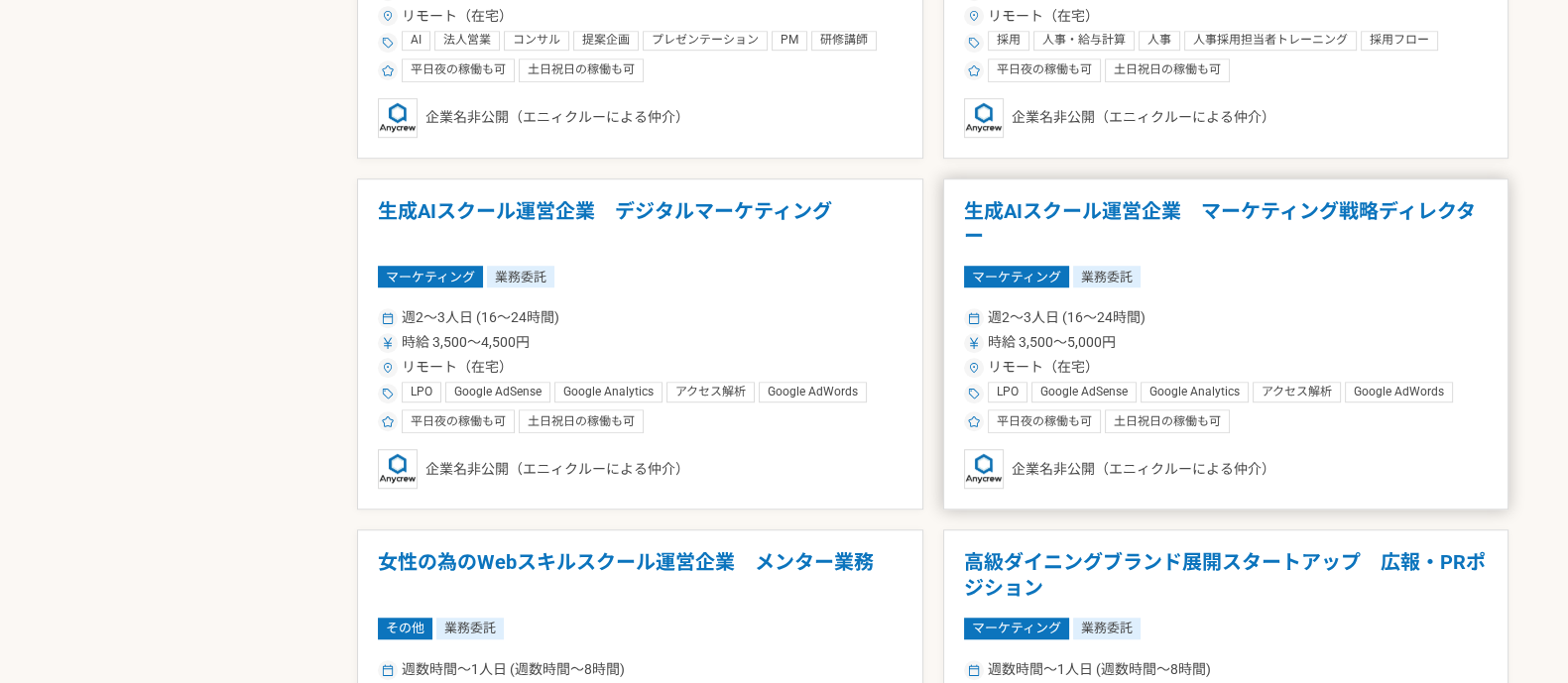 scroll, scrollTop: 1858, scrollLeft: 0, axis: vertical 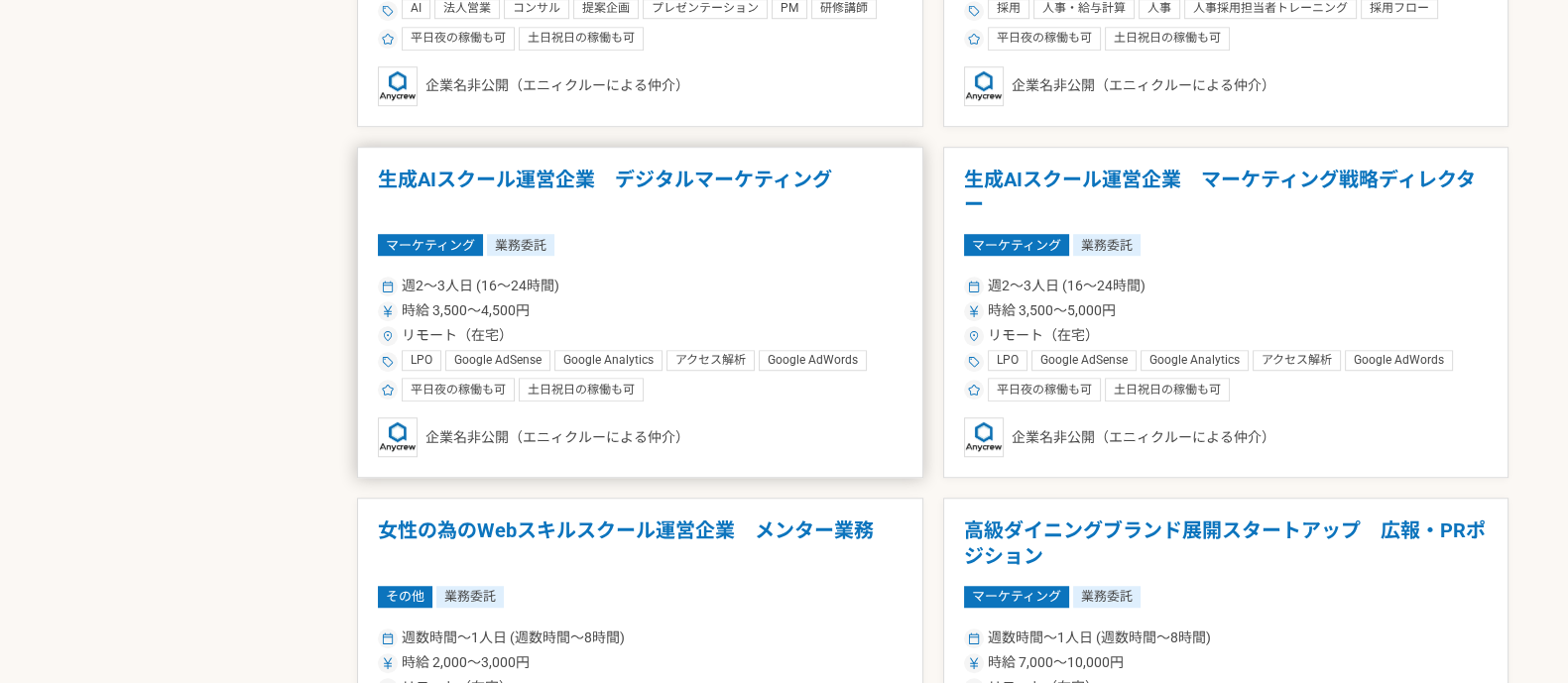 click on "生成AIスクール運営企業　デジタルマーケティング" at bounding box center [640, 192] 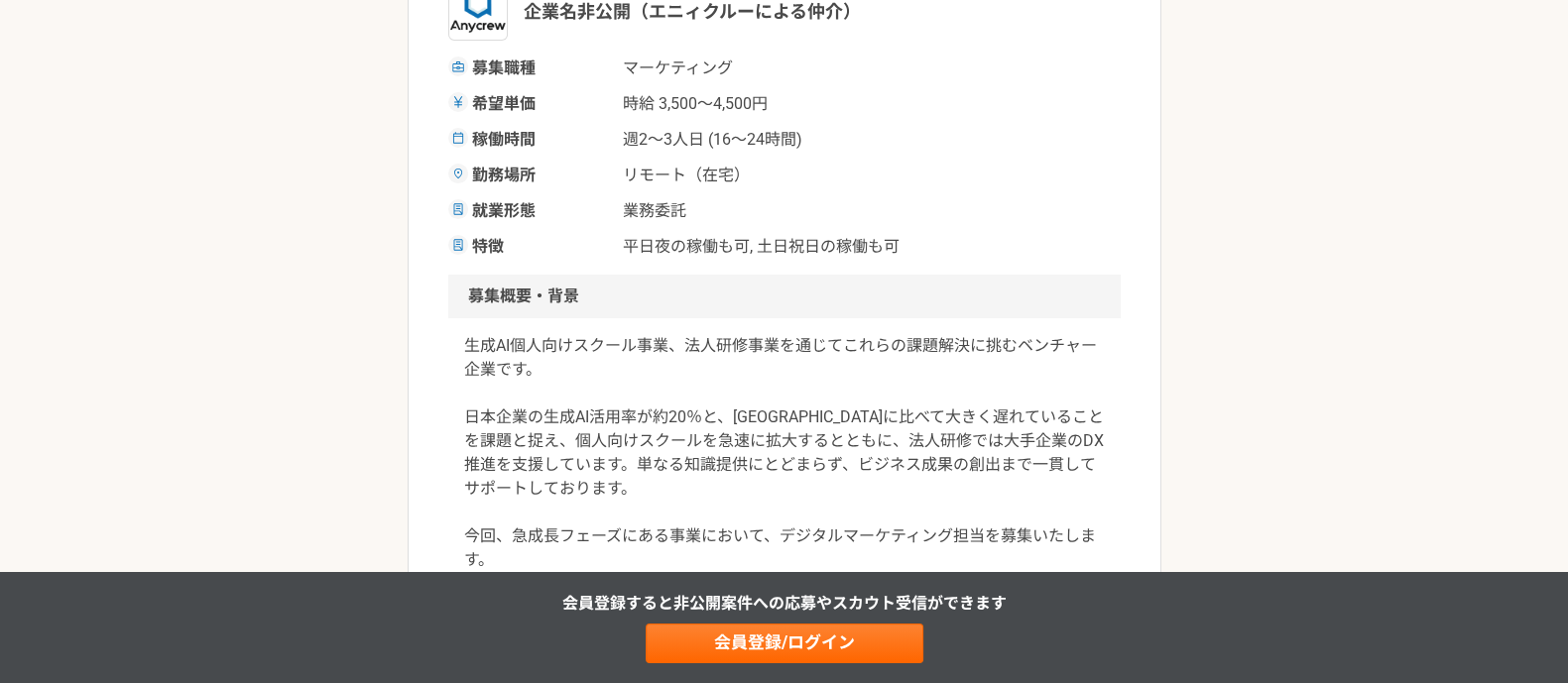 scroll, scrollTop: 372, scrollLeft: 0, axis: vertical 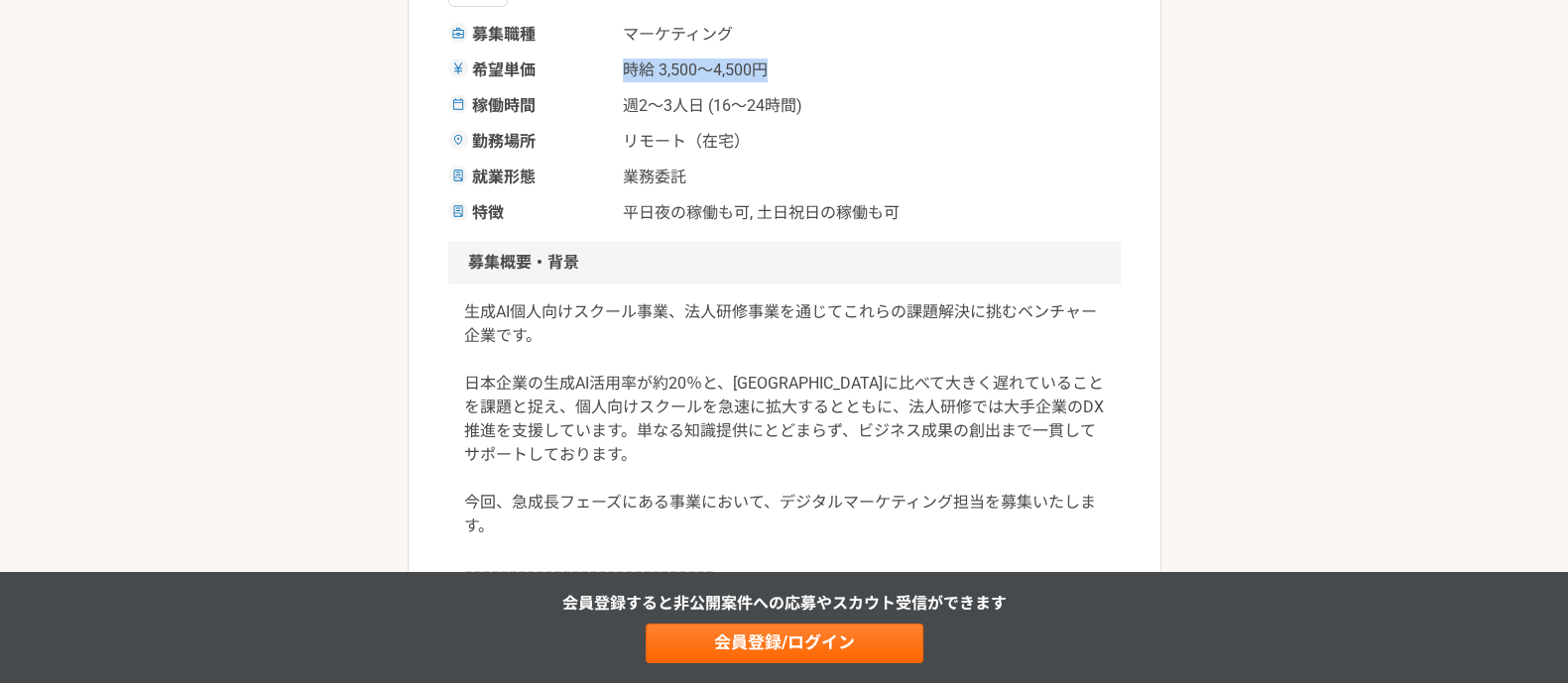 drag, startPoint x: 625, startPoint y: 73, endPoint x: 807, endPoint y: 84, distance: 182.3321 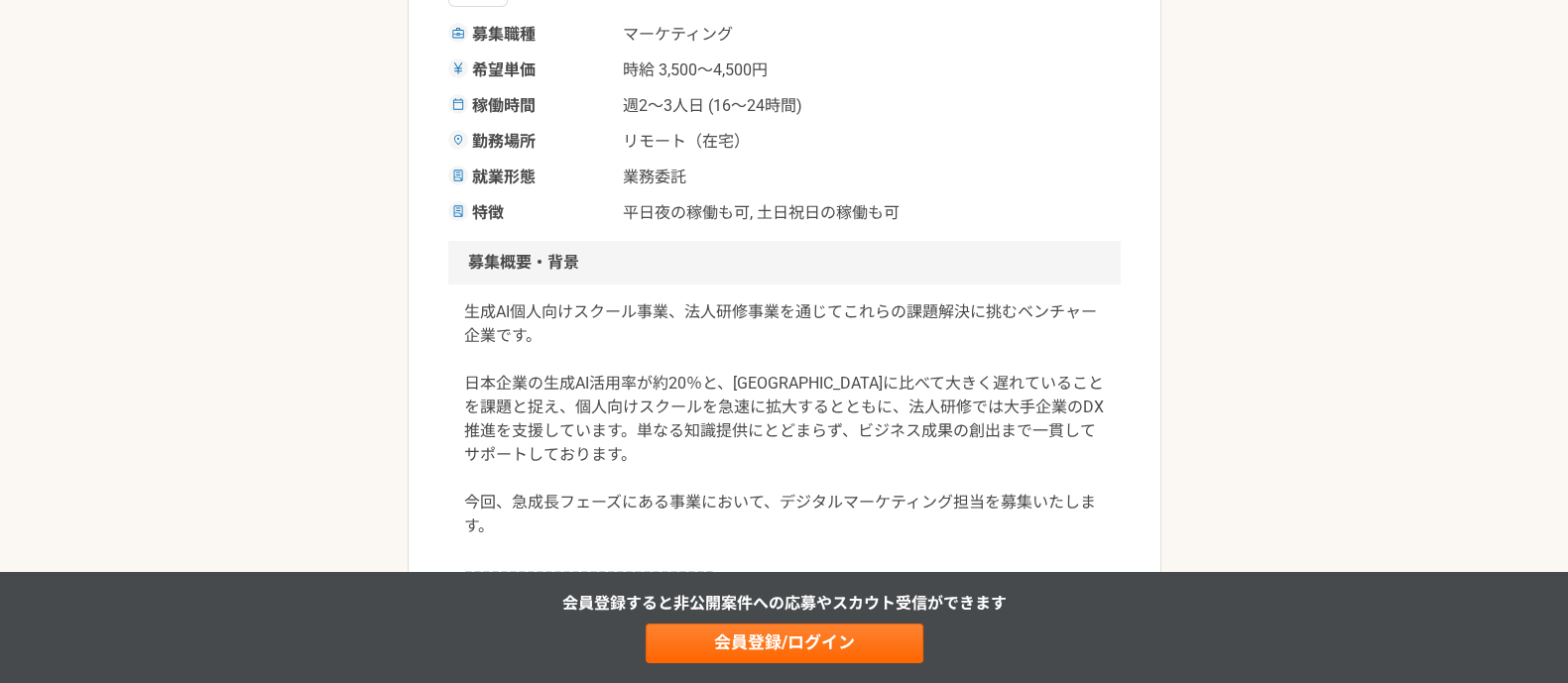 click on "募集職種 マーケティング 希望単価 時給 3,500〜4,500円 稼働時間 週2〜3人日 (16〜24時間) 勤務場所 リモート（在宅） 就業形態 業務委託 特徴 平日夜の稼働も可, 土日祝日の稼働も可" at bounding box center (784, 124) 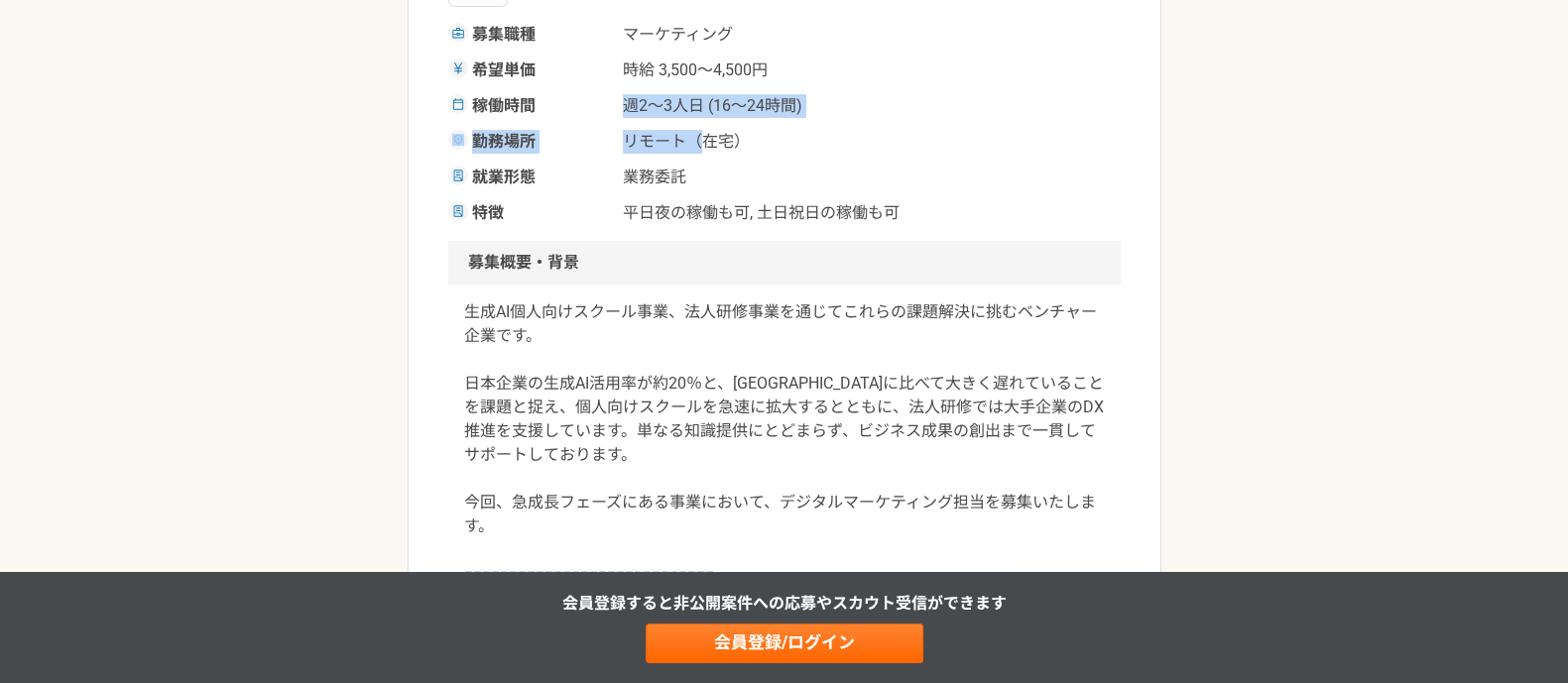 drag, startPoint x: 708, startPoint y: 119, endPoint x: 610, endPoint y: 95, distance: 100.89599 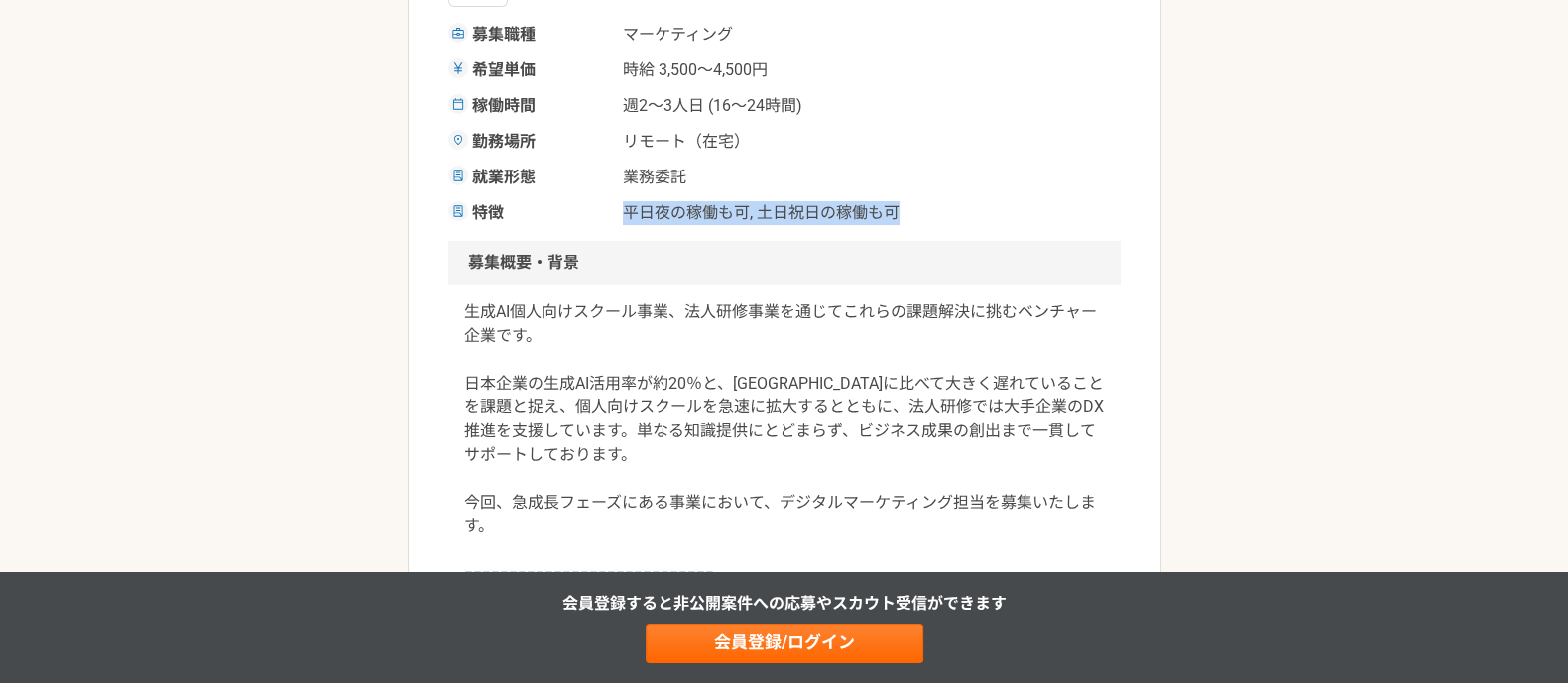drag, startPoint x: 643, startPoint y: 199, endPoint x: 927, endPoint y: 201, distance: 284.00704 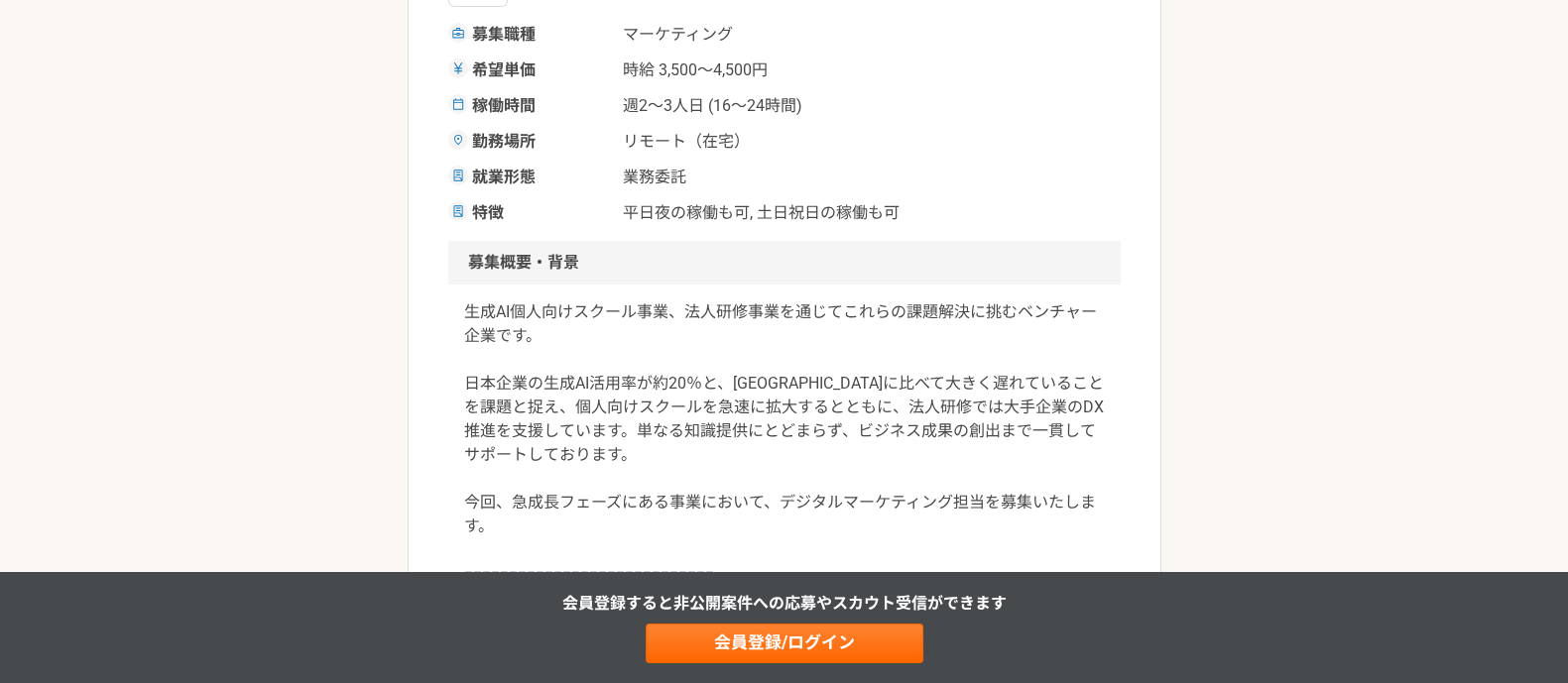 scroll, scrollTop: 495, scrollLeft: 0, axis: vertical 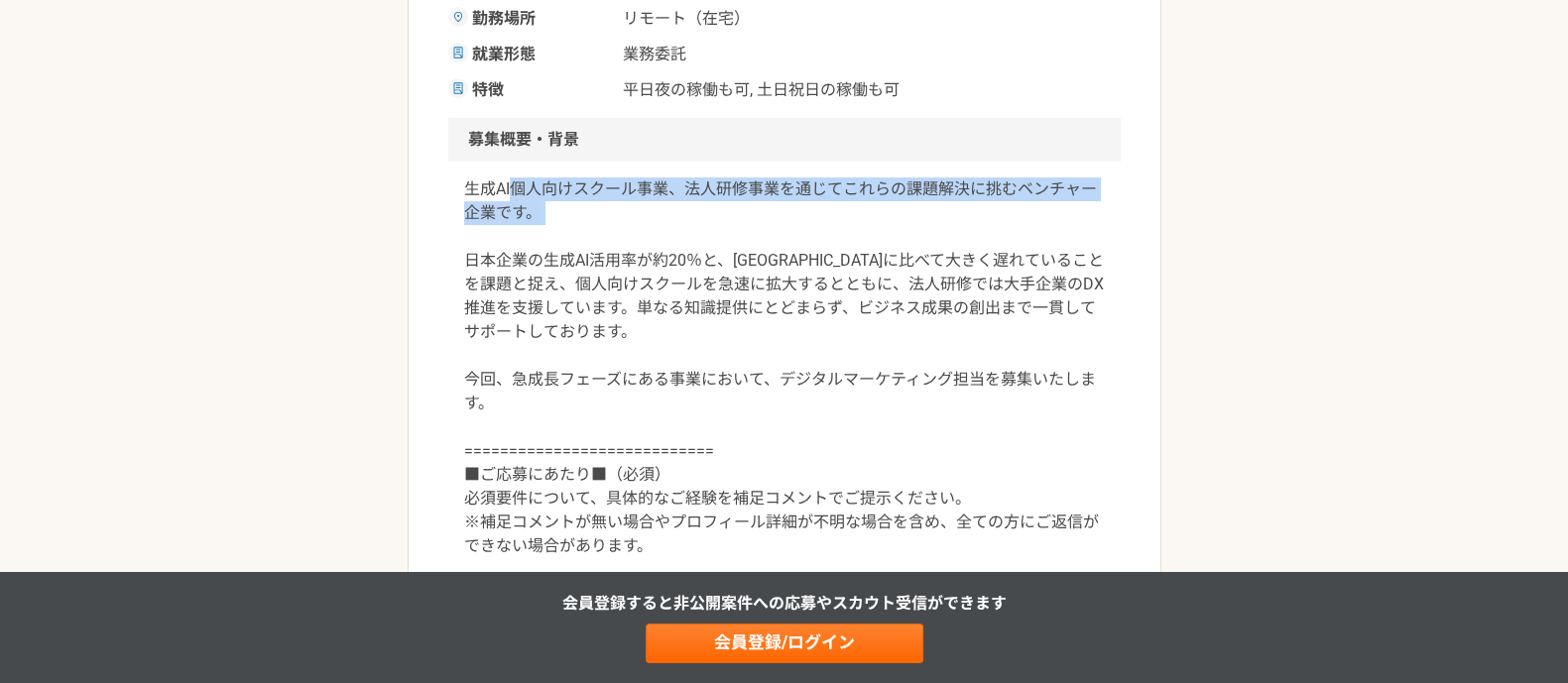 drag, startPoint x: 521, startPoint y: 190, endPoint x: 856, endPoint y: 238, distance: 338.42134 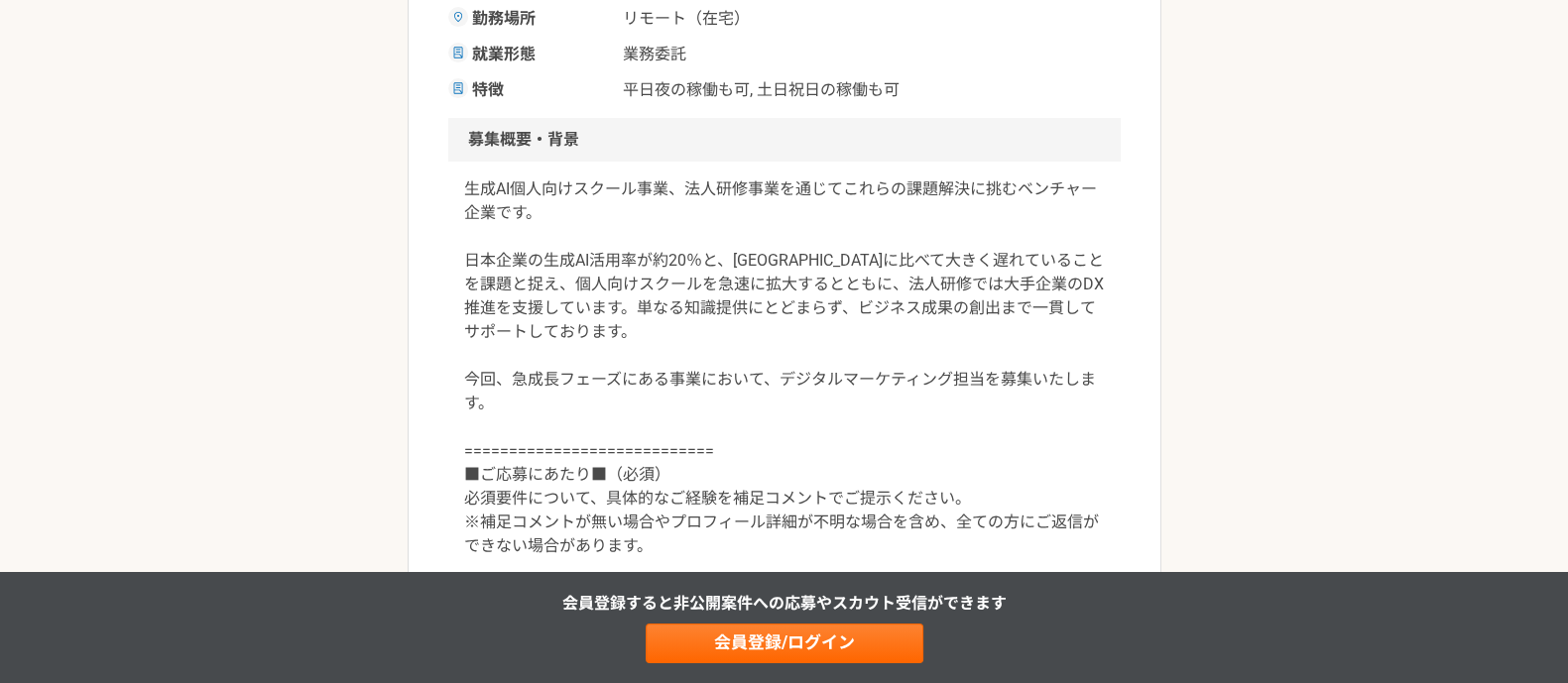 click on "生成AI個人向けスクール事業、法人研修事業を通じてこれらの課題解決に挑むベンチャー企業です。
日本企業の生成AI活用率が約20％と、[GEOGRAPHIC_DATA]に比べて大きく遅れていることを課題と捉え、個人向けスクールを急速に拡大するとともに、法人研修では大手企業のDX推進を支援しています。単なる知識提供にとどまらず、ビジネス成果の創出まで一貫してサポートしております。
今回、急成長フェーズにある事業において、デジタルマーケティング担当を募集いたします。
============================
■ご応募にあたり■（必須）
必須要件について、具体的なご経験を補足コメントでご提示ください。
※補足コメントが無い場合やプロフィール詳細が不明な場合を含め、全ての方にご返信ができない場合があります。" at bounding box center [784, 368] 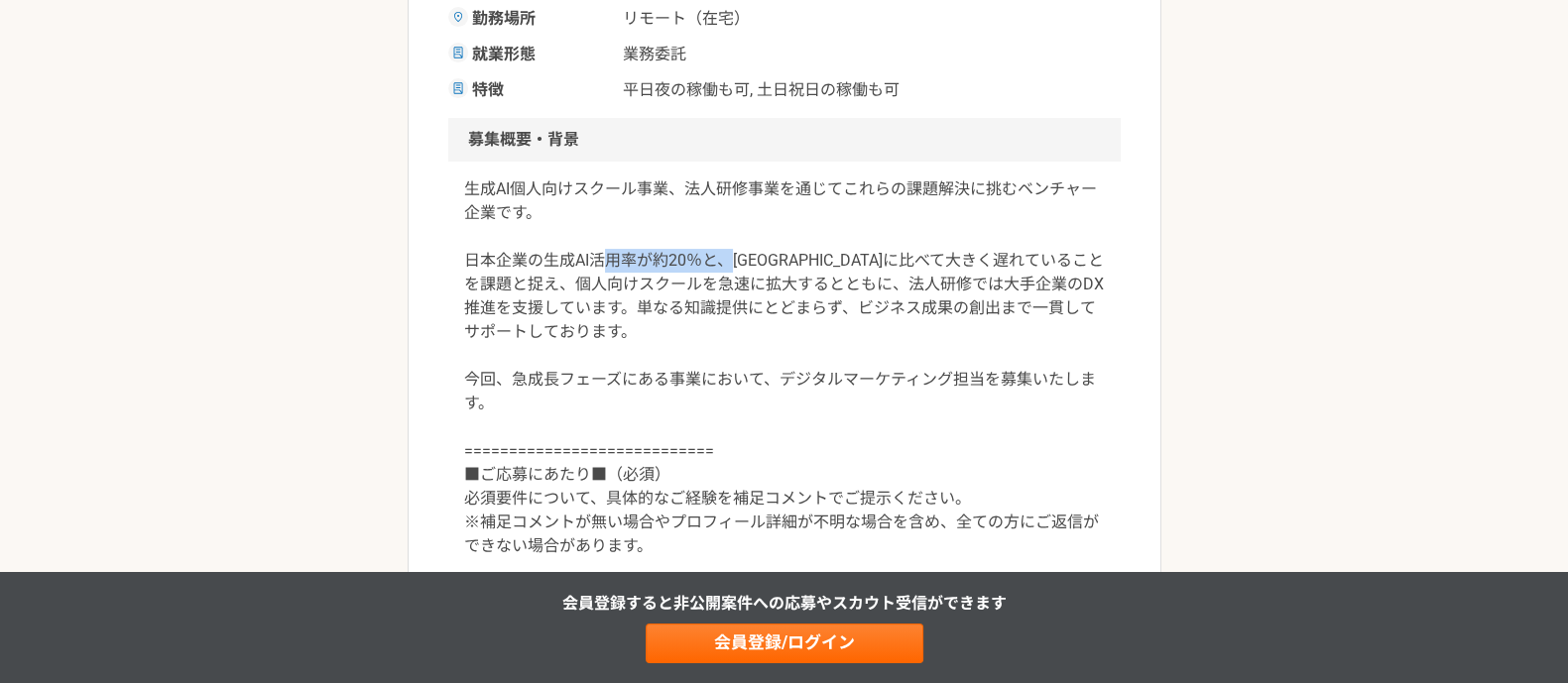 drag, startPoint x: 649, startPoint y: 249, endPoint x: 740, endPoint y: 260, distance: 91.66242 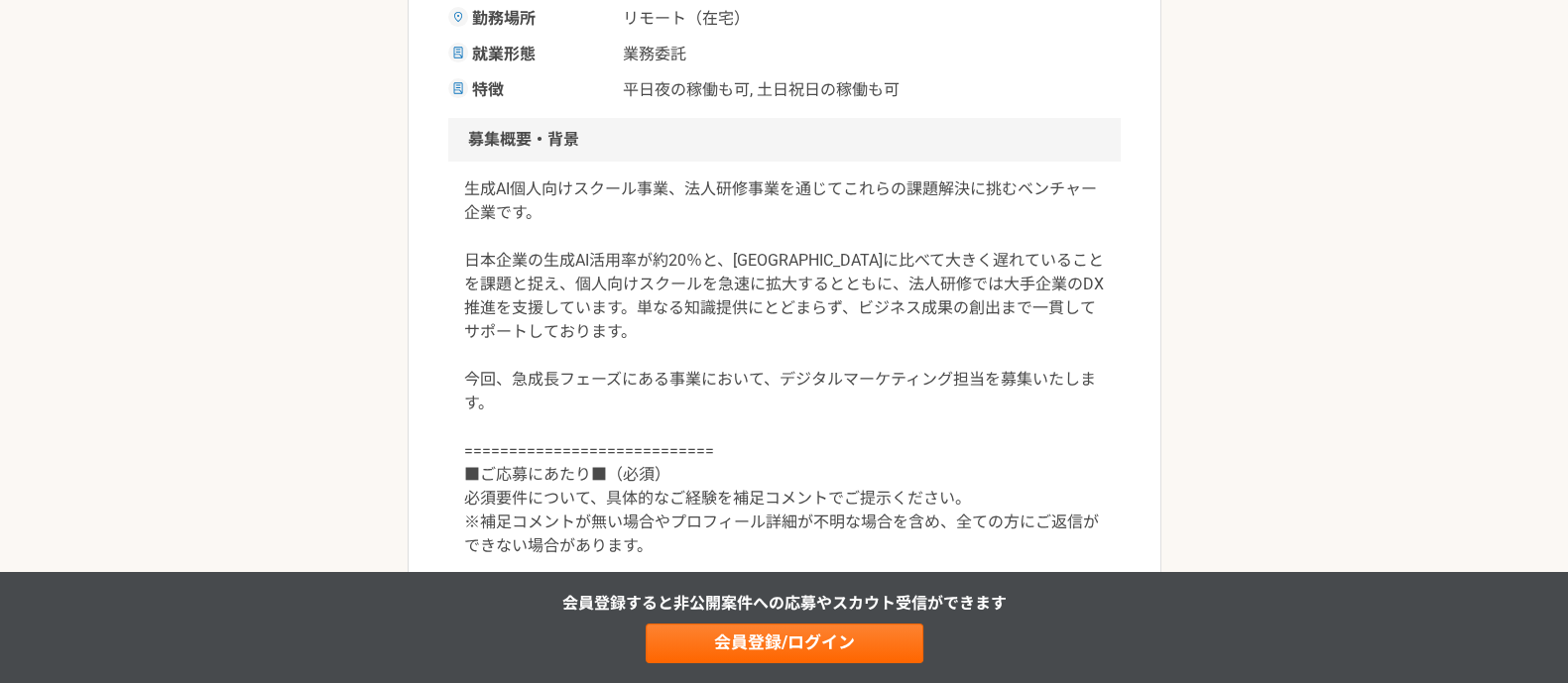 click on "生成AI個人向けスクール事業、法人研修事業を通じてこれらの課題解決に挑むベンチャー企業です。
日本企業の生成AI活用率が約20％と、[GEOGRAPHIC_DATA]に比べて大きく遅れていることを課題と捉え、個人向けスクールを急速に拡大するとともに、法人研修では大手企業のDX推進を支援しています。単なる知識提供にとどまらず、ビジネス成果の創出まで一貫してサポートしております。
今回、急成長フェーズにある事業において、デジタルマーケティング担当を募集いたします。
============================
■ご応募にあたり■（必須）
必須要件について、具体的なご経験を補足コメントでご提示ください。
※補足コメントが無い場合やプロフィール詳細が不明な場合を含め、全ての方にご返信ができない場合があります。" at bounding box center (784, 368) 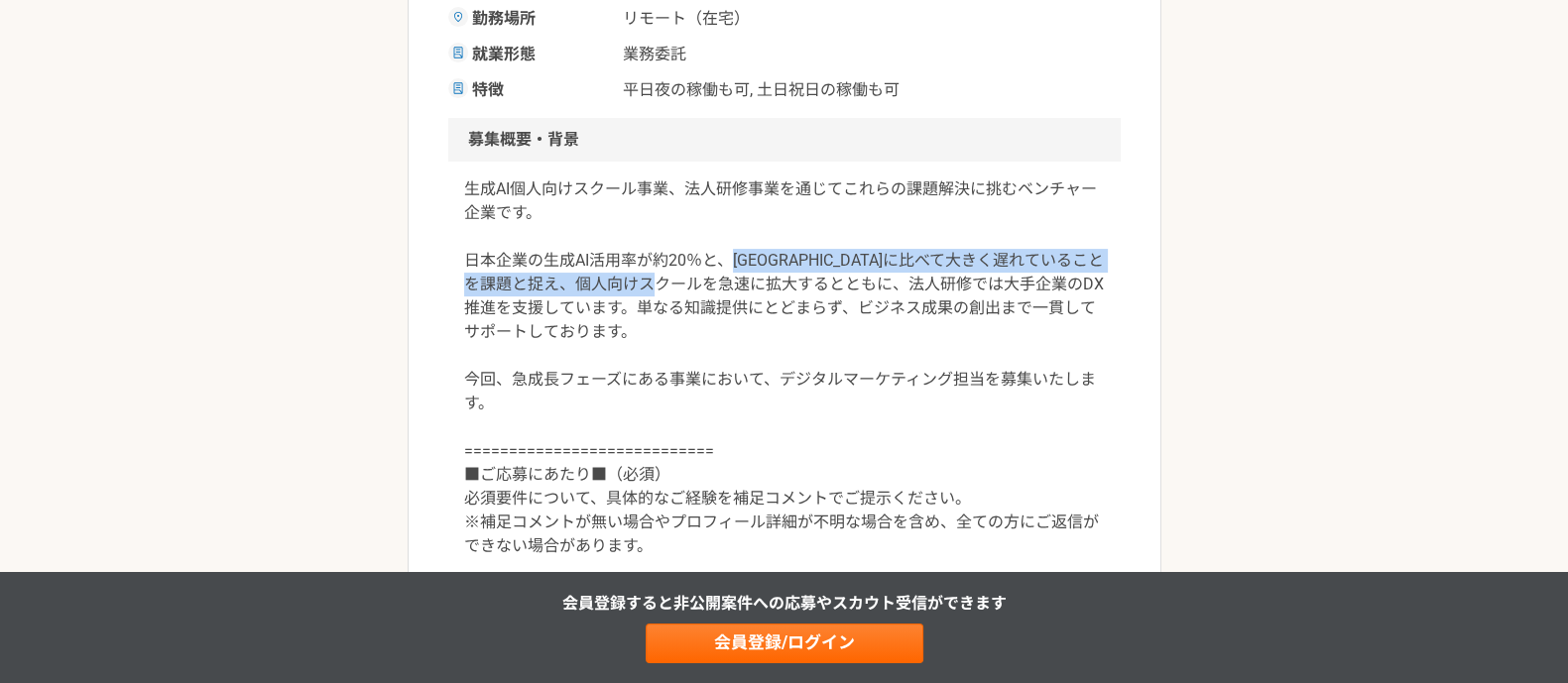 drag, startPoint x: 734, startPoint y: 270, endPoint x: 786, endPoint y: 303, distance: 61.587336 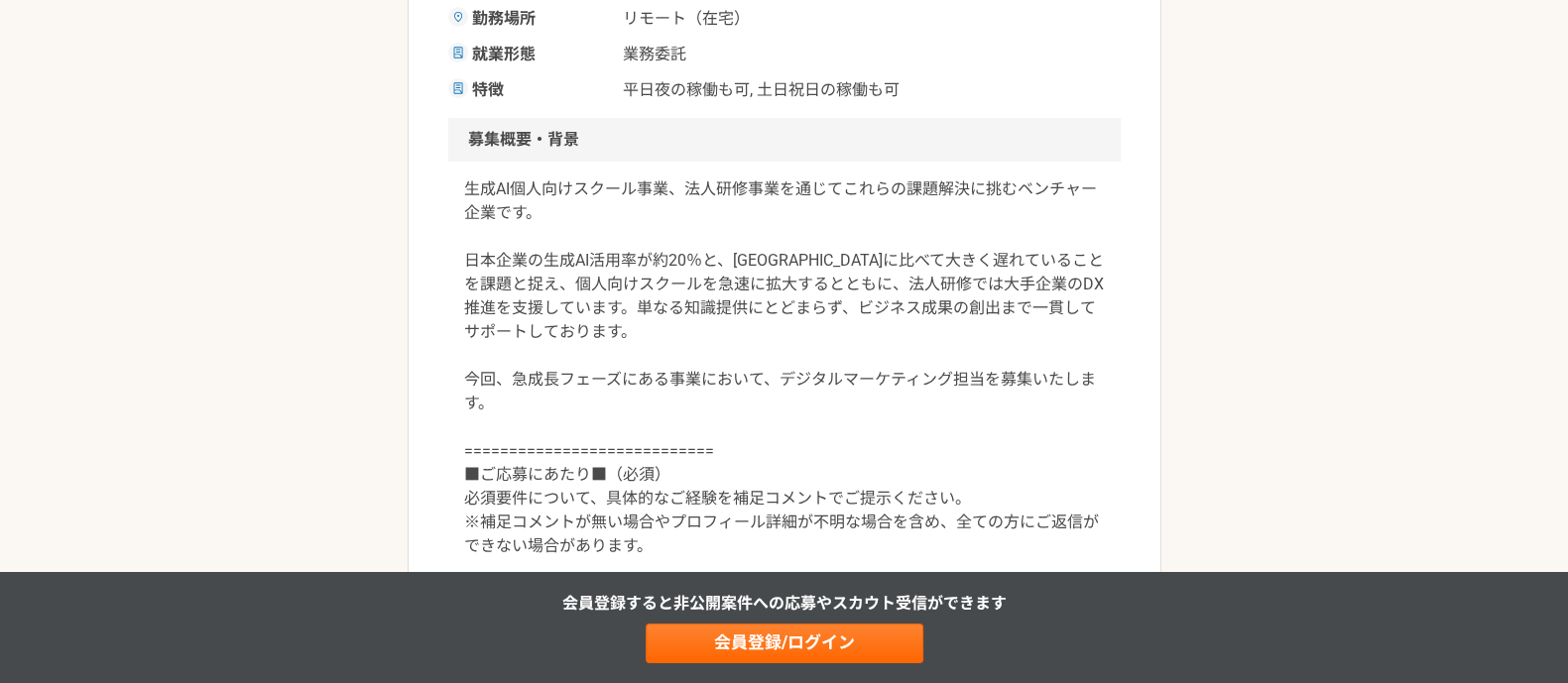 click on "生成AI個人向けスクール事業、法人研修事業を通じてこれらの課題解決に挑むベンチャー企業です。
日本企業の生成AI活用率が約20％と、[GEOGRAPHIC_DATA]に比べて大きく遅れていることを課題と捉え、個人向けスクールを急速に拡大するとともに、法人研修では大手企業のDX推進を支援しています。単なる知識提供にとどまらず、ビジネス成果の創出まで一貫してサポートしております。
今回、急成長フェーズにある事業において、デジタルマーケティング担当を募集いたします。
============================
■ご応募にあたり■（必須）
必須要件について、具体的なご経験を補足コメントでご提示ください。
※補足コメントが無い場合やプロフィール詳細が不明な場合を含め、全ての方にご返信ができない場合があります。" at bounding box center [784, 368] 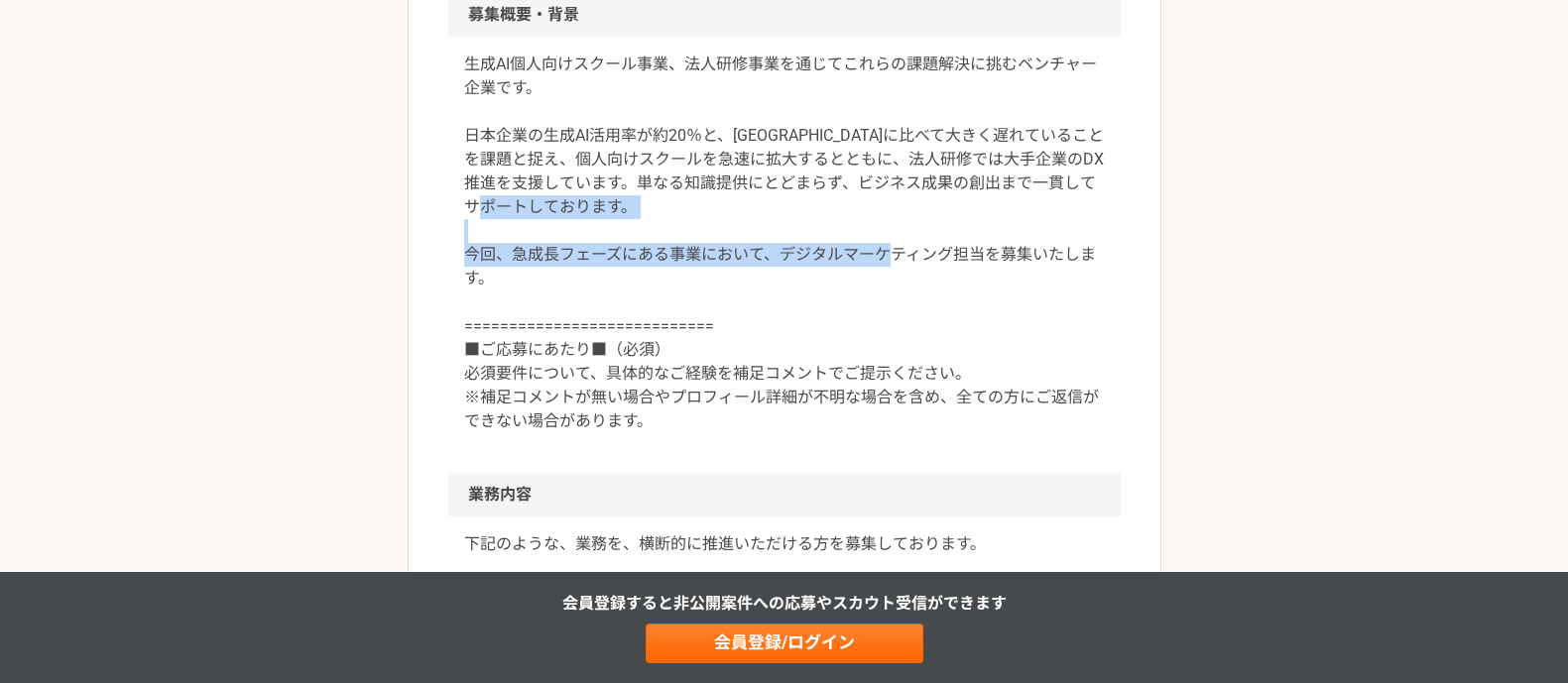 drag, startPoint x: 520, startPoint y: 258, endPoint x: 711, endPoint y: 287, distance: 193.18903 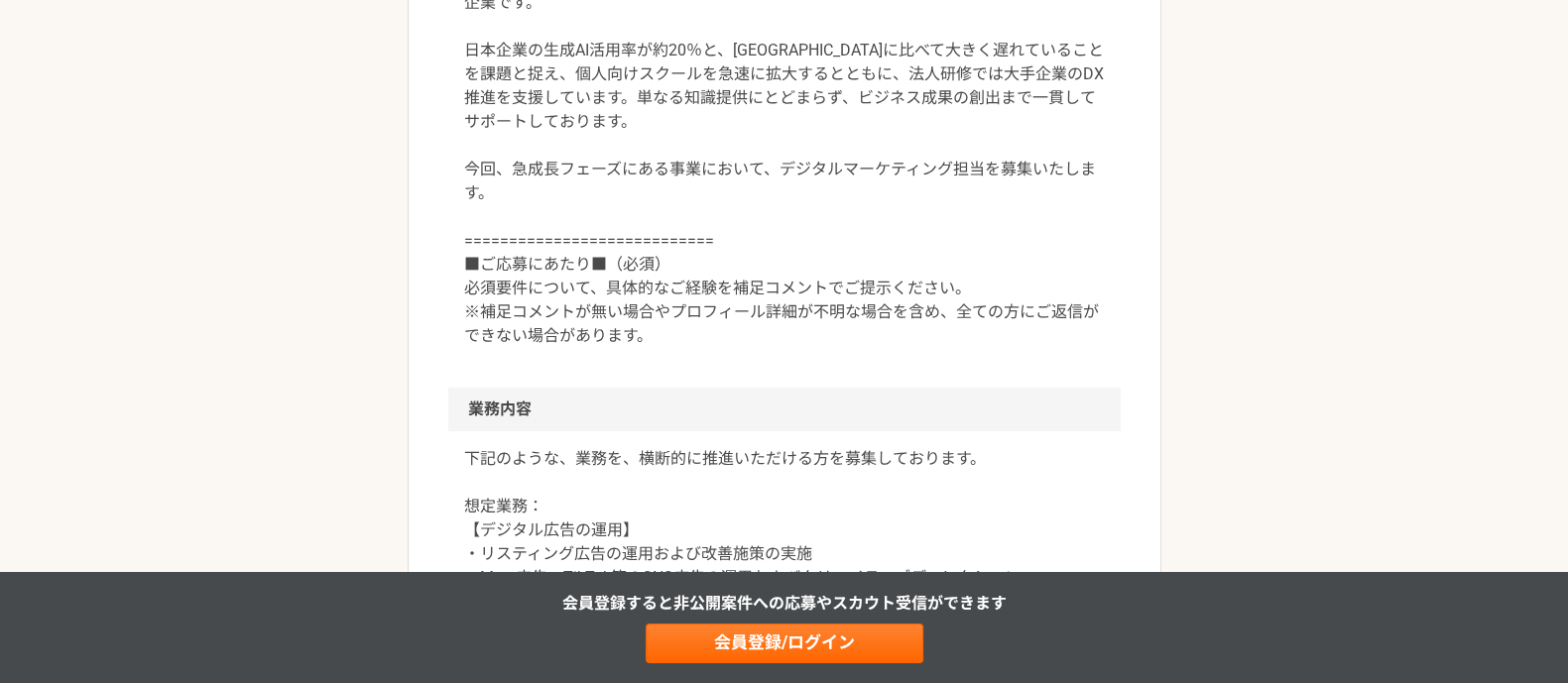 scroll, scrollTop: 743, scrollLeft: 0, axis: vertical 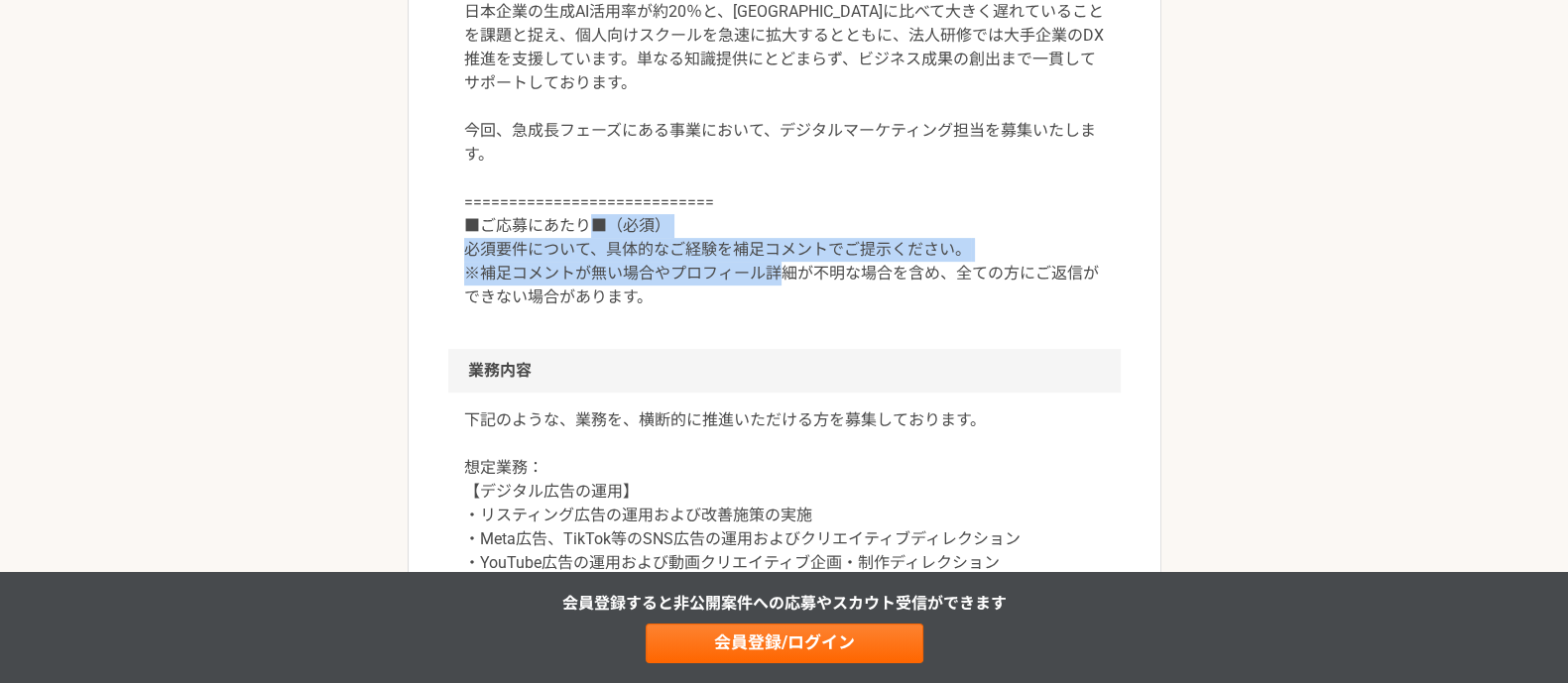 drag, startPoint x: 602, startPoint y: 252, endPoint x: 1017, endPoint y: 270, distance: 415.3902 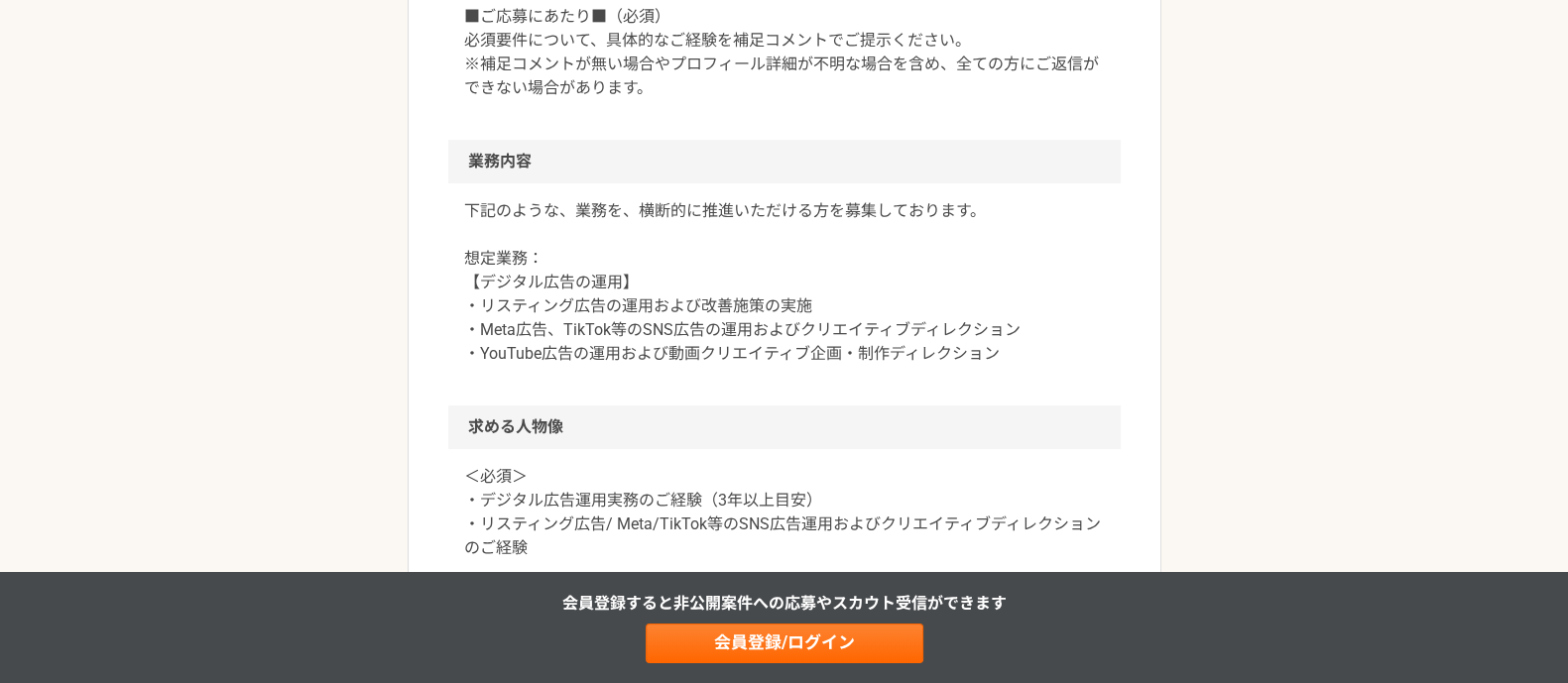 scroll, scrollTop: 990, scrollLeft: 0, axis: vertical 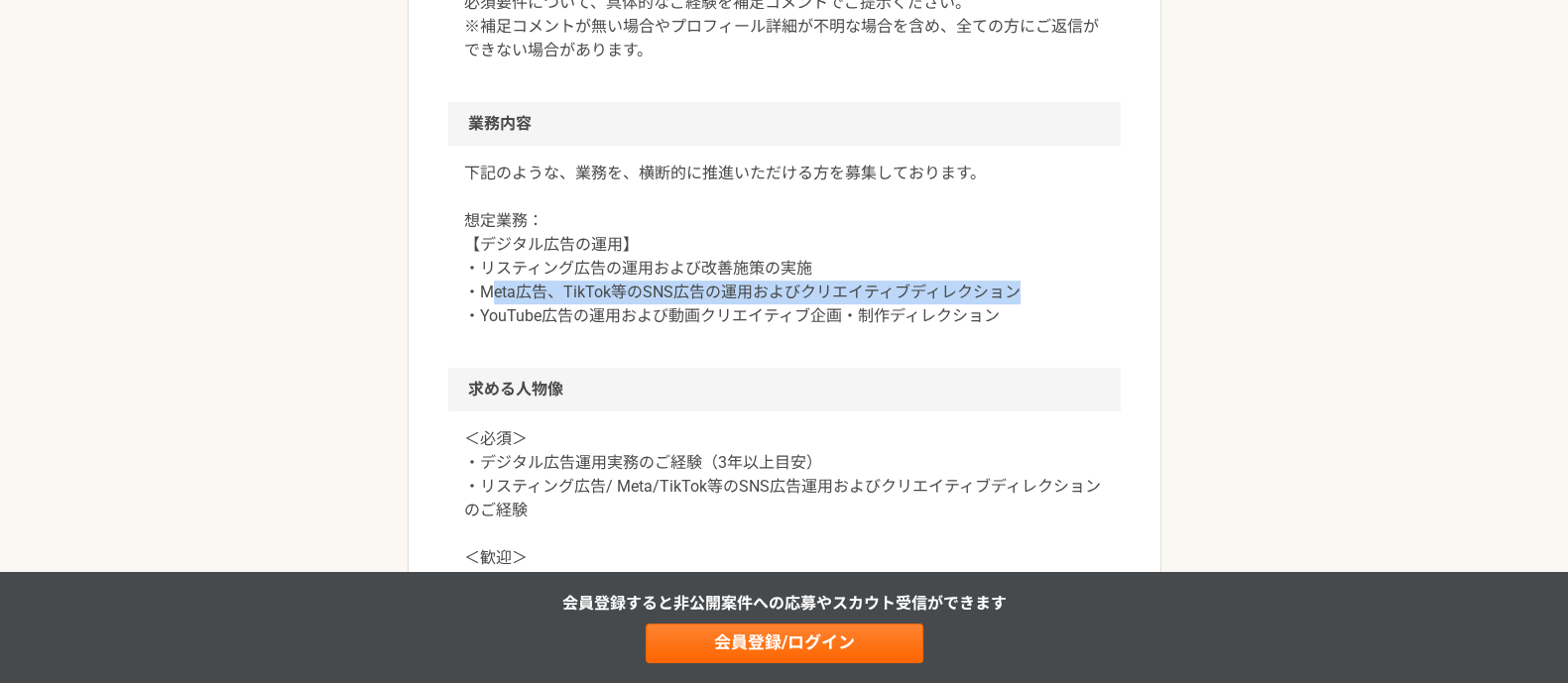 drag, startPoint x: 487, startPoint y: 285, endPoint x: 1045, endPoint y: 290, distance: 558.022 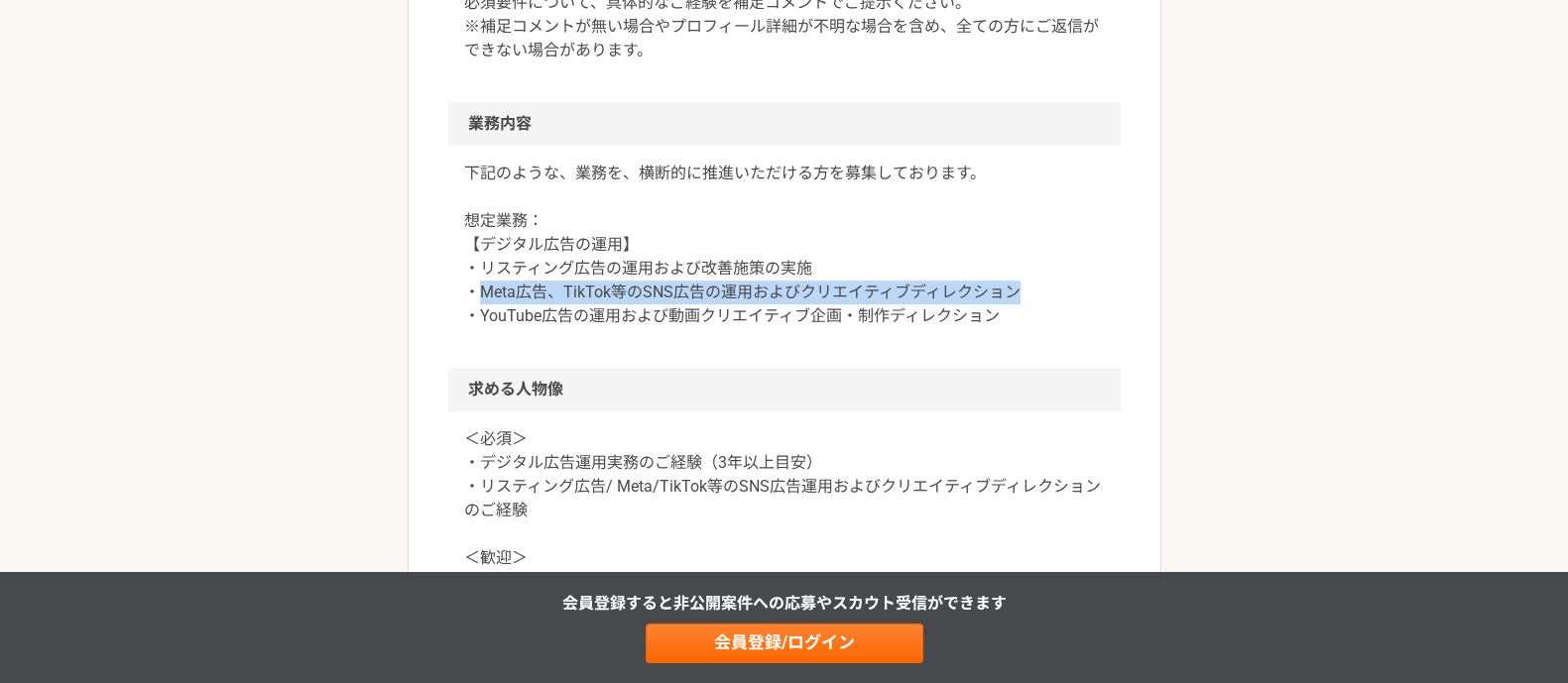 drag, startPoint x: 478, startPoint y: 290, endPoint x: 1022, endPoint y: 292, distance: 544.00368 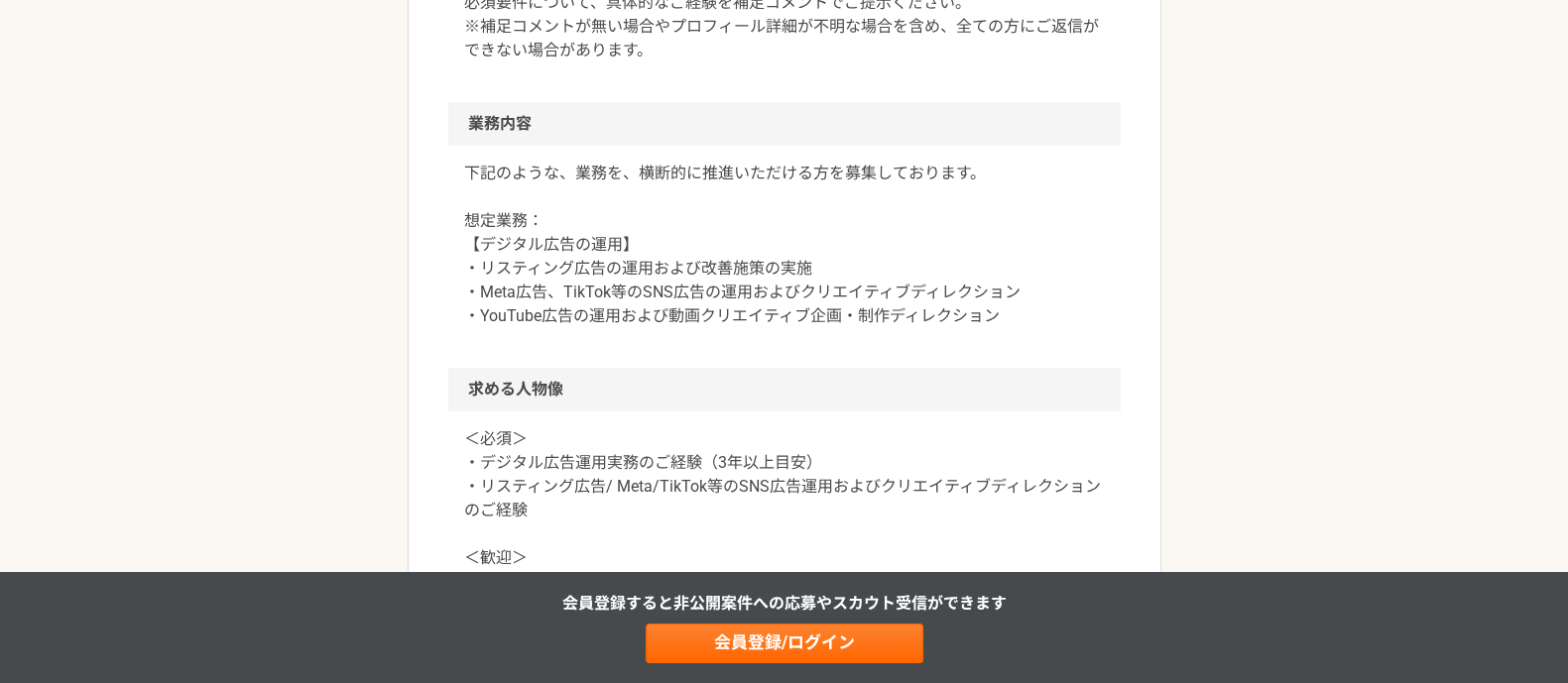 scroll, scrollTop: 1115, scrollLeft: 0, axis: vertical 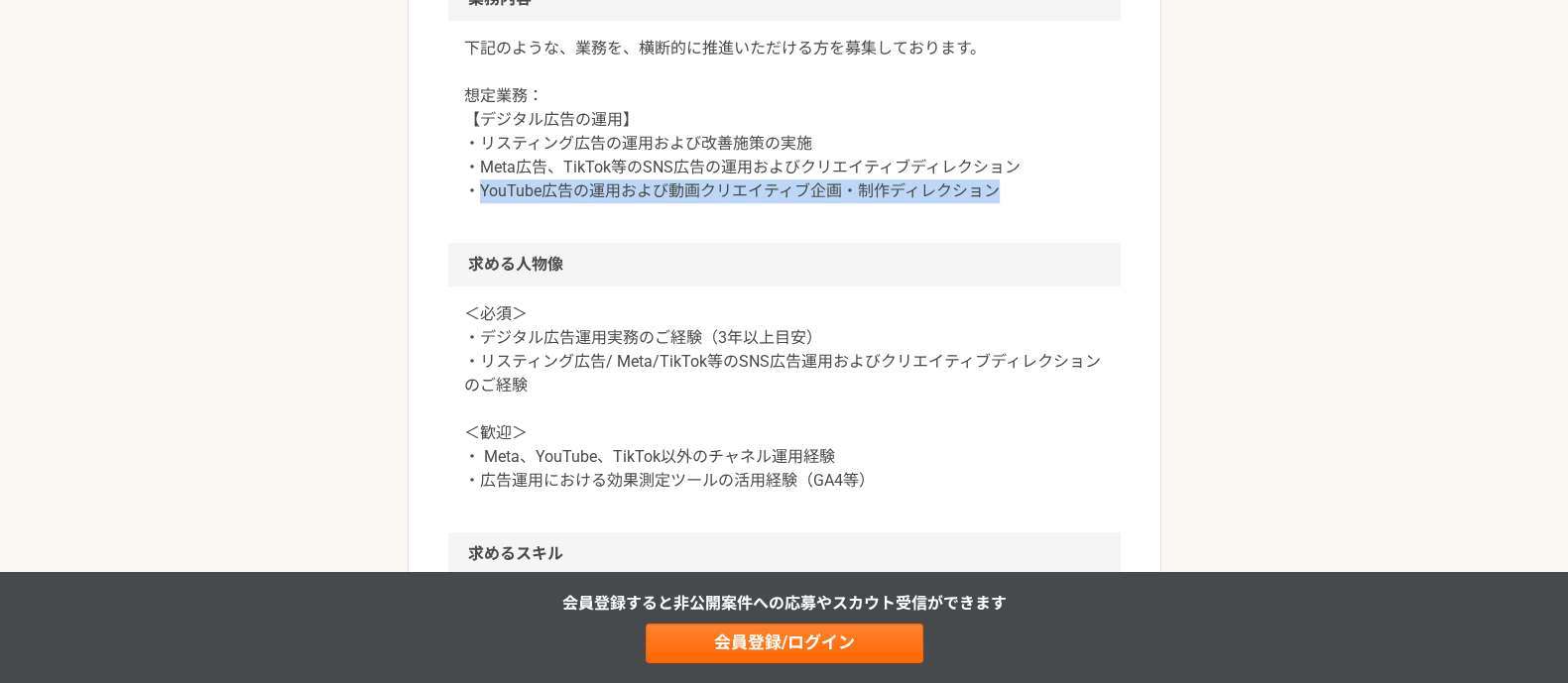 drag, startPoint x: 481, startPoint y: 186, endPoint x: 1034, endPoint y: 190, distance: 553.01447 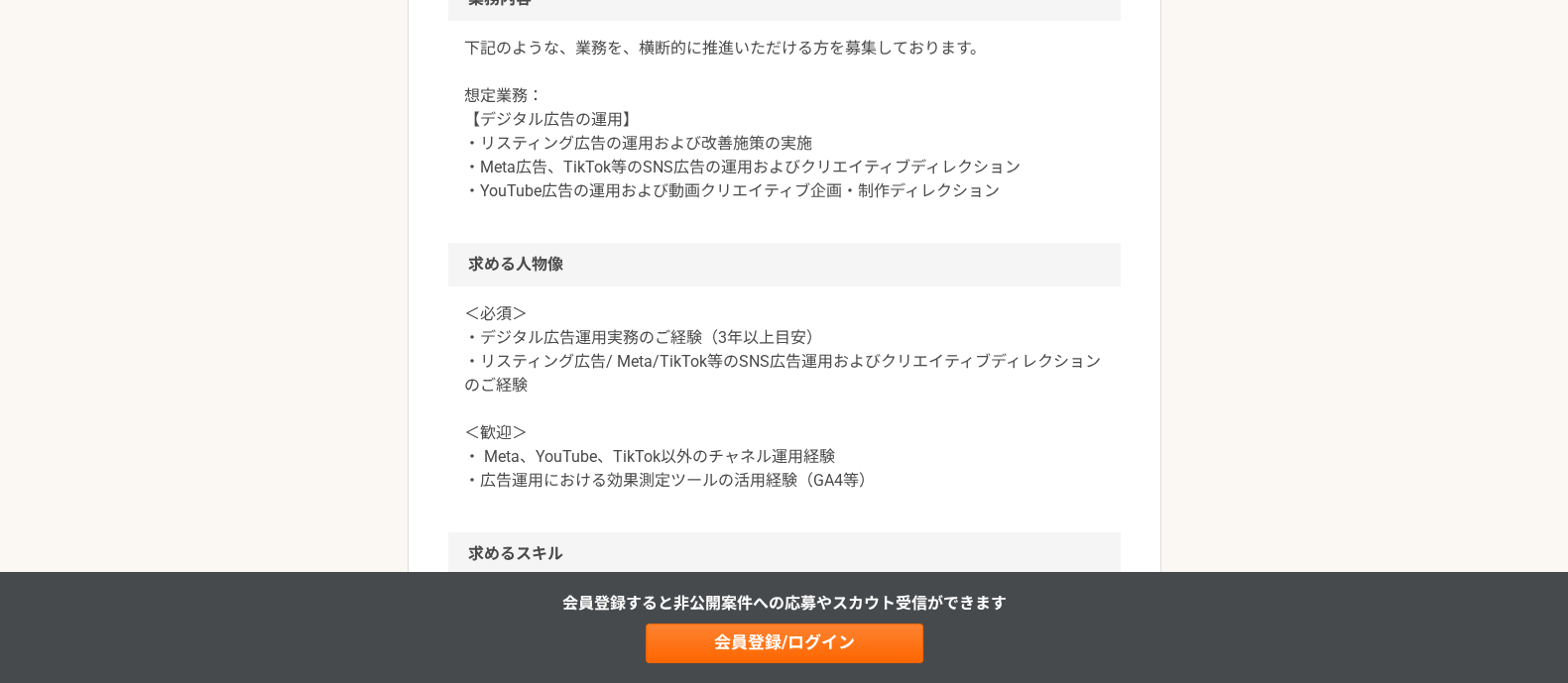 scroll, scrollTop: 1239, scrollLeft: 0, axis: vertical 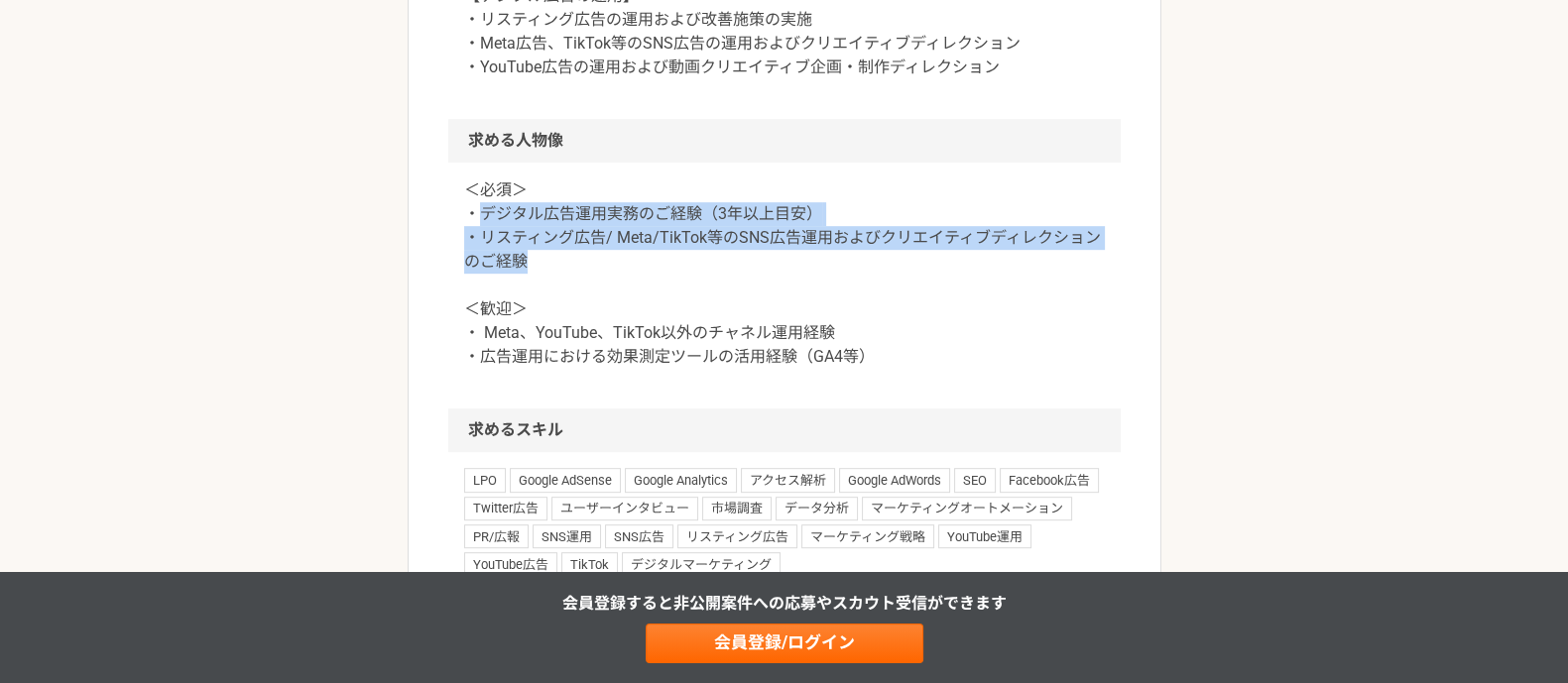 drag, startPoint x: 479, startPoint y: 220, endPoint x: 592, endPoint y: 261, distance: 120.20815 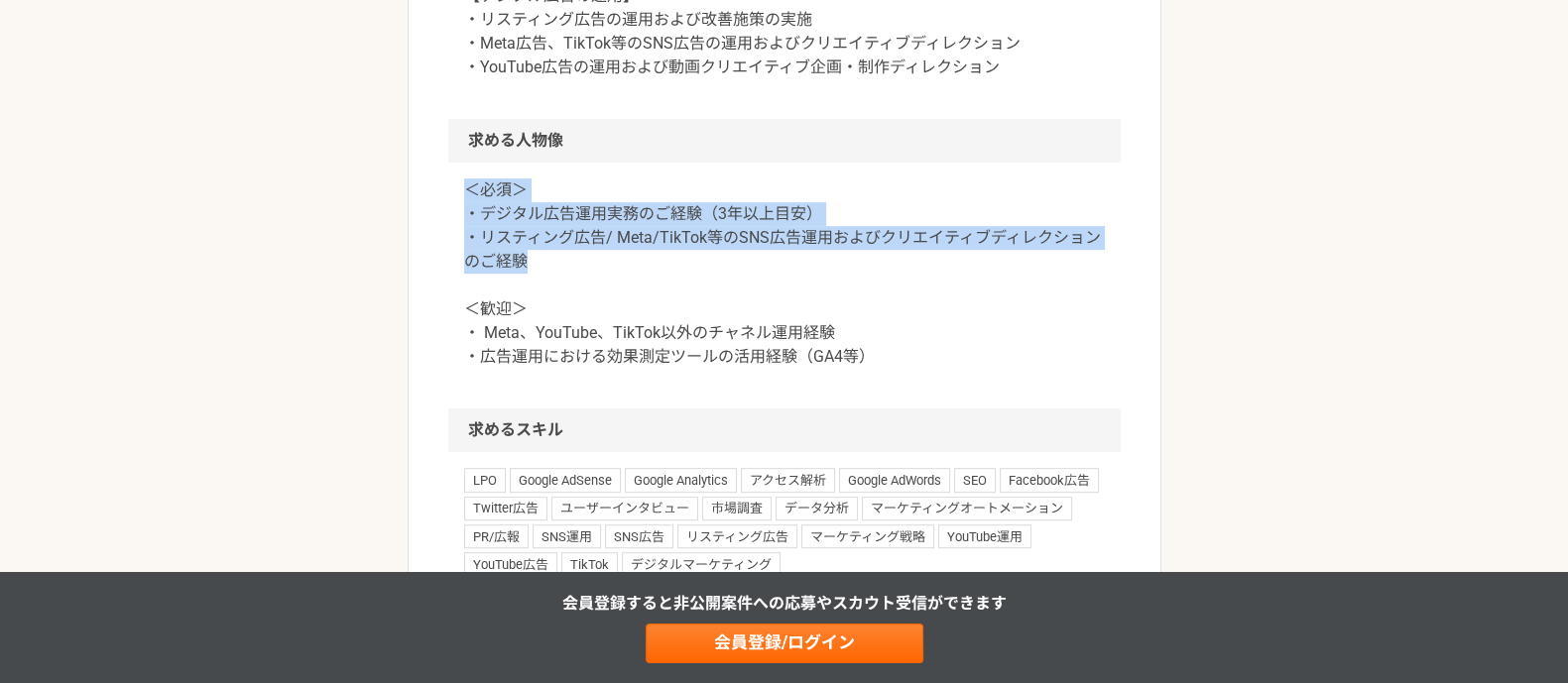 drag, startPoint x: 558, startPoint y: 267, endPoint x: 431, endPoint y: 183, distance: 152.26621 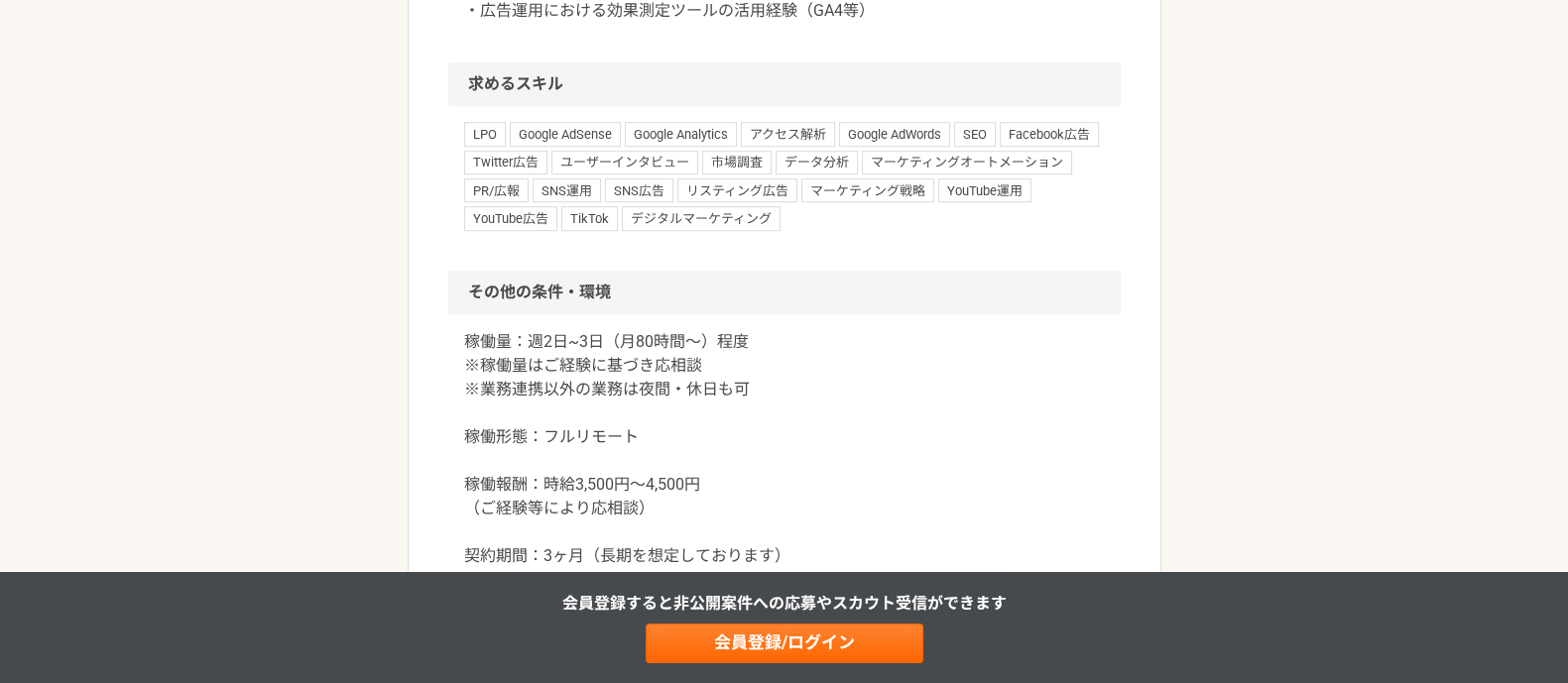 scroll, scrollTop: 1734, scrollLeft: 0, axis: vertical 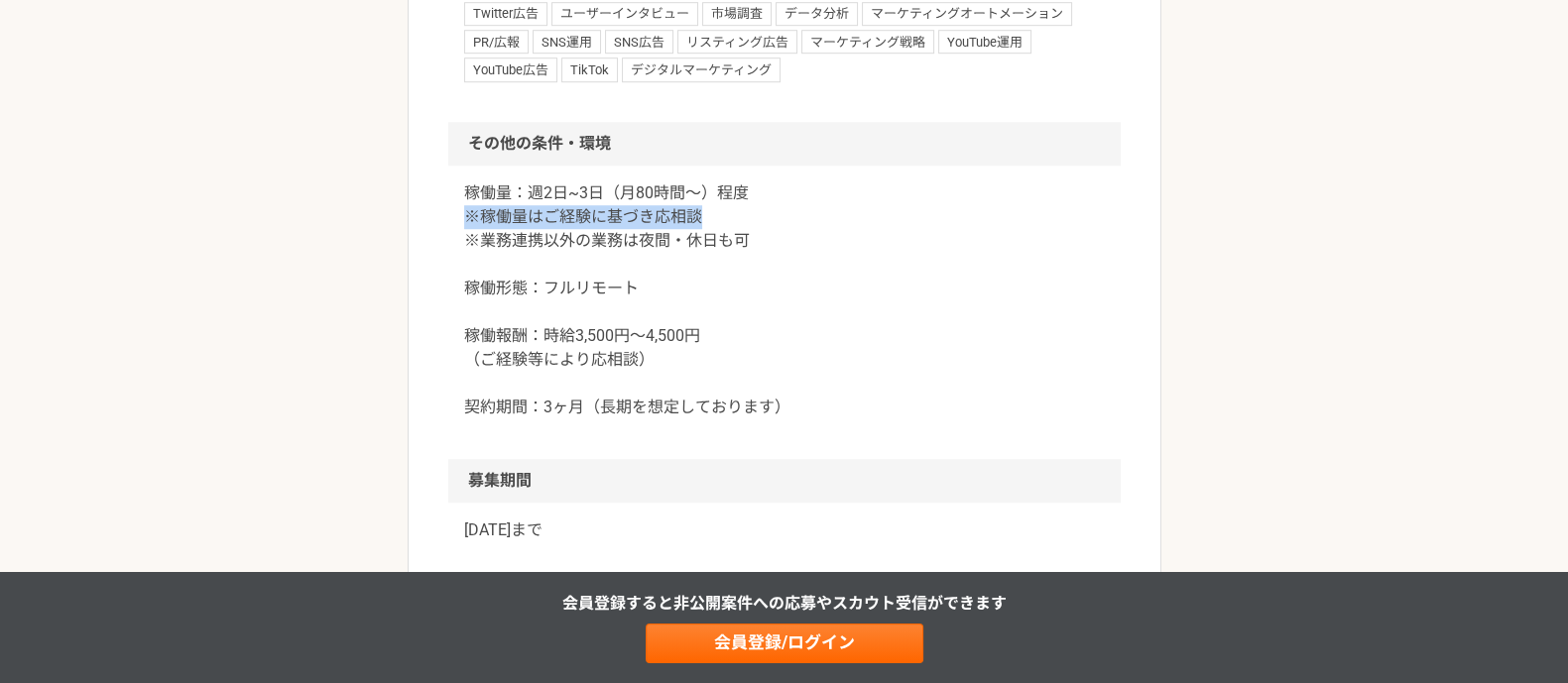 drag, startPoint x: 441, startPoint y: 205, endPoint x: 783, endPoint y: 221, distance: 342.3741 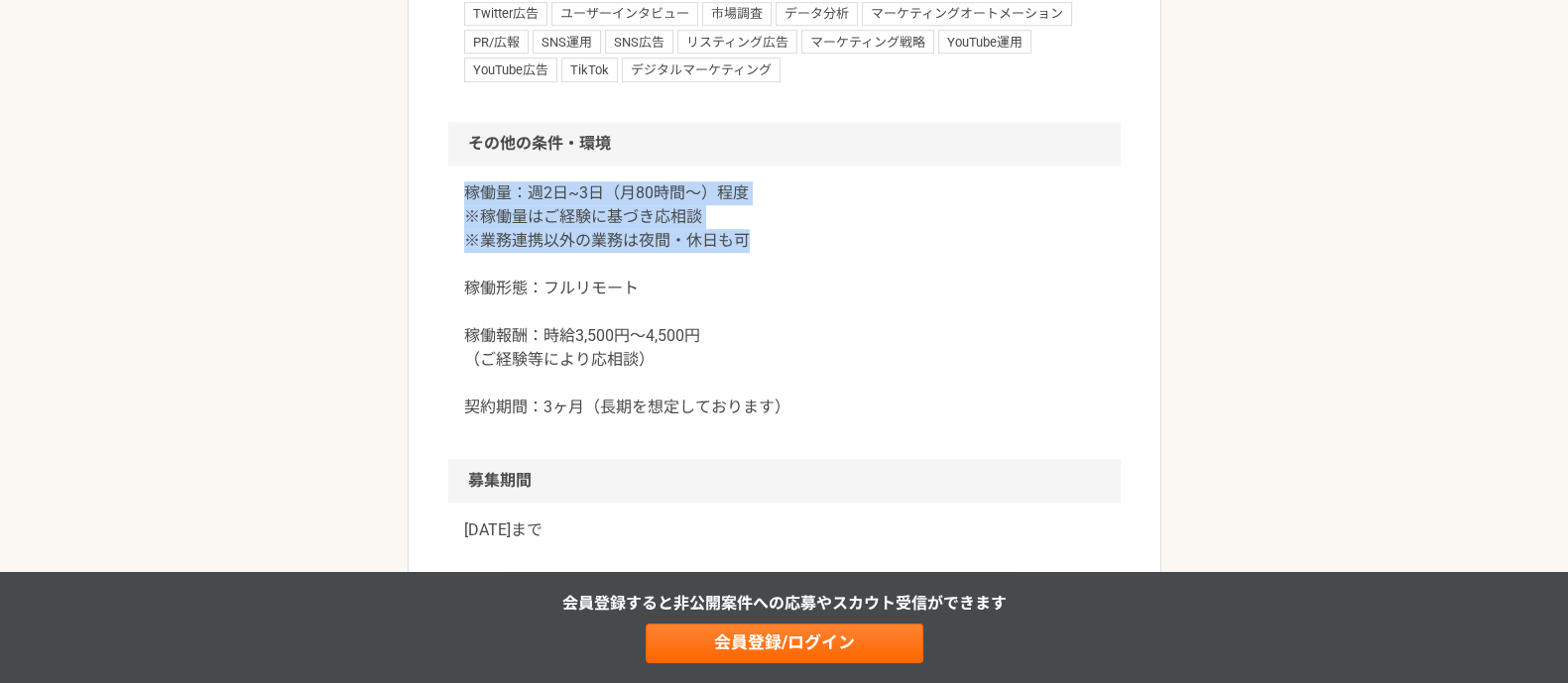 drag, startPoint x: 778, startPoint y: 227, endPoint x: 443, endPoint y: 188, distance: 337.26251 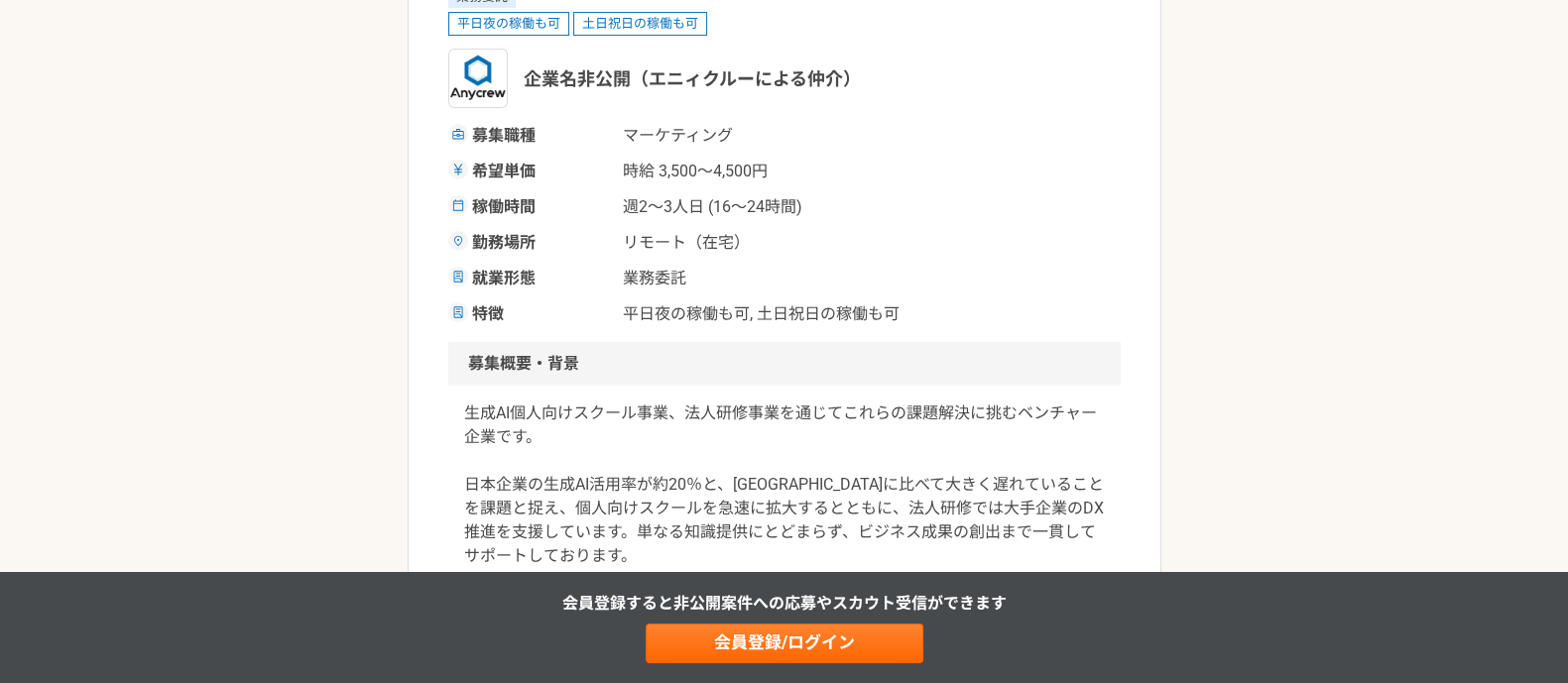 scroll, scrollTop: 0, scrollLeft: 0, axis: both 